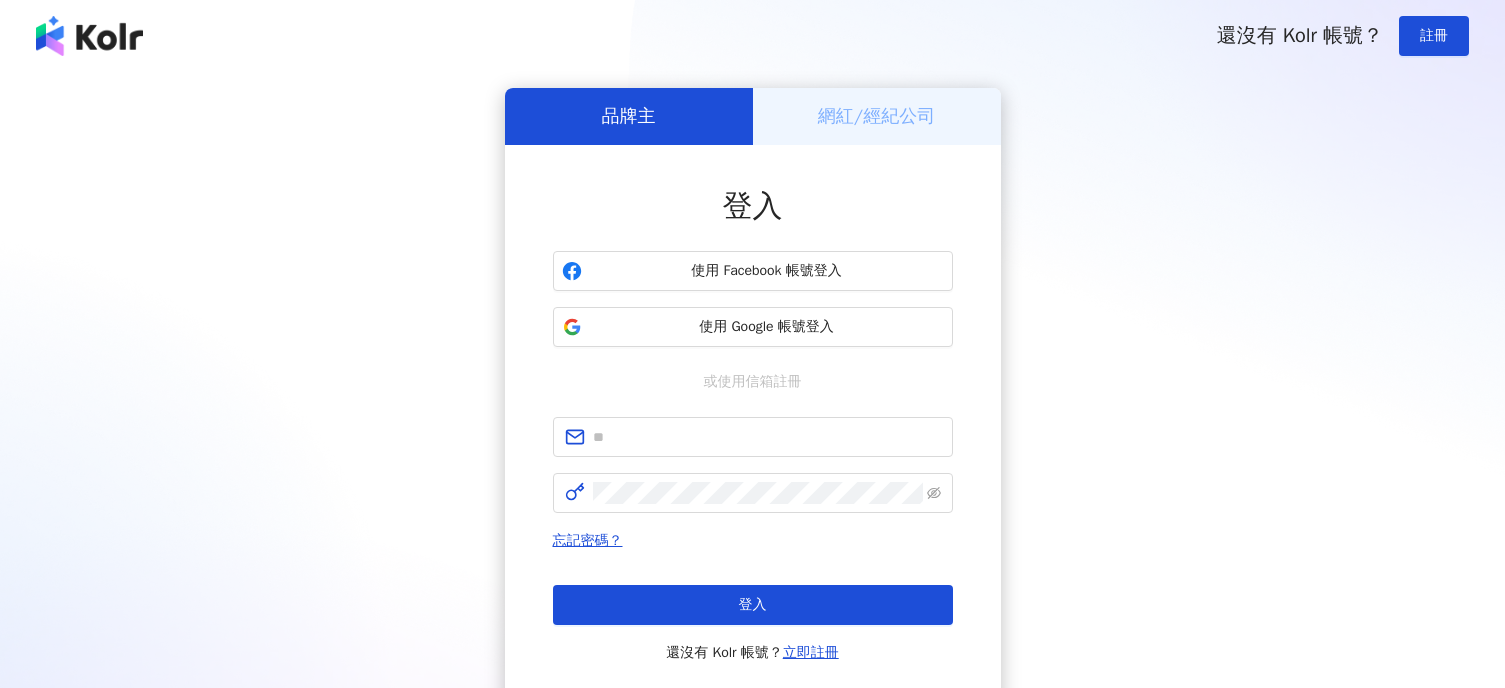 scroll, scrollTop: 0, scrollLeft: 0, axis: both 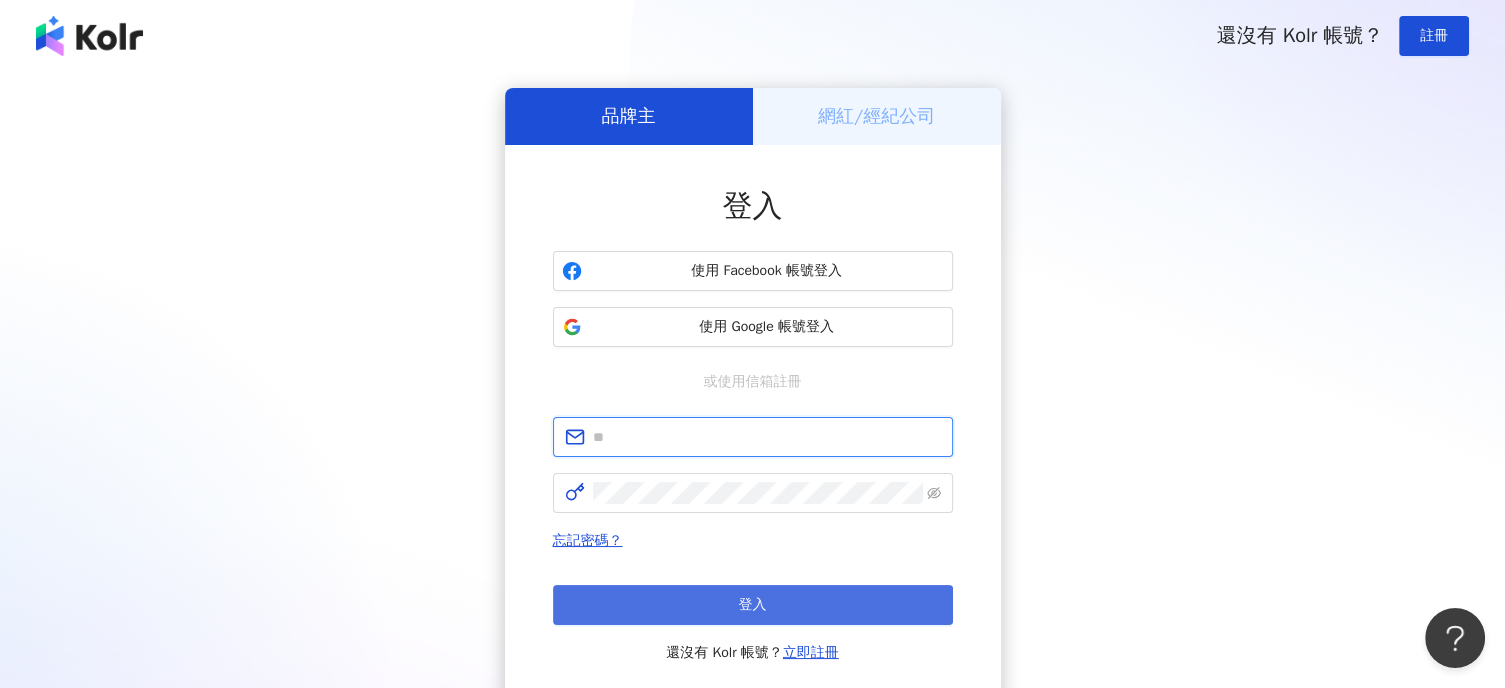 type on "**********" 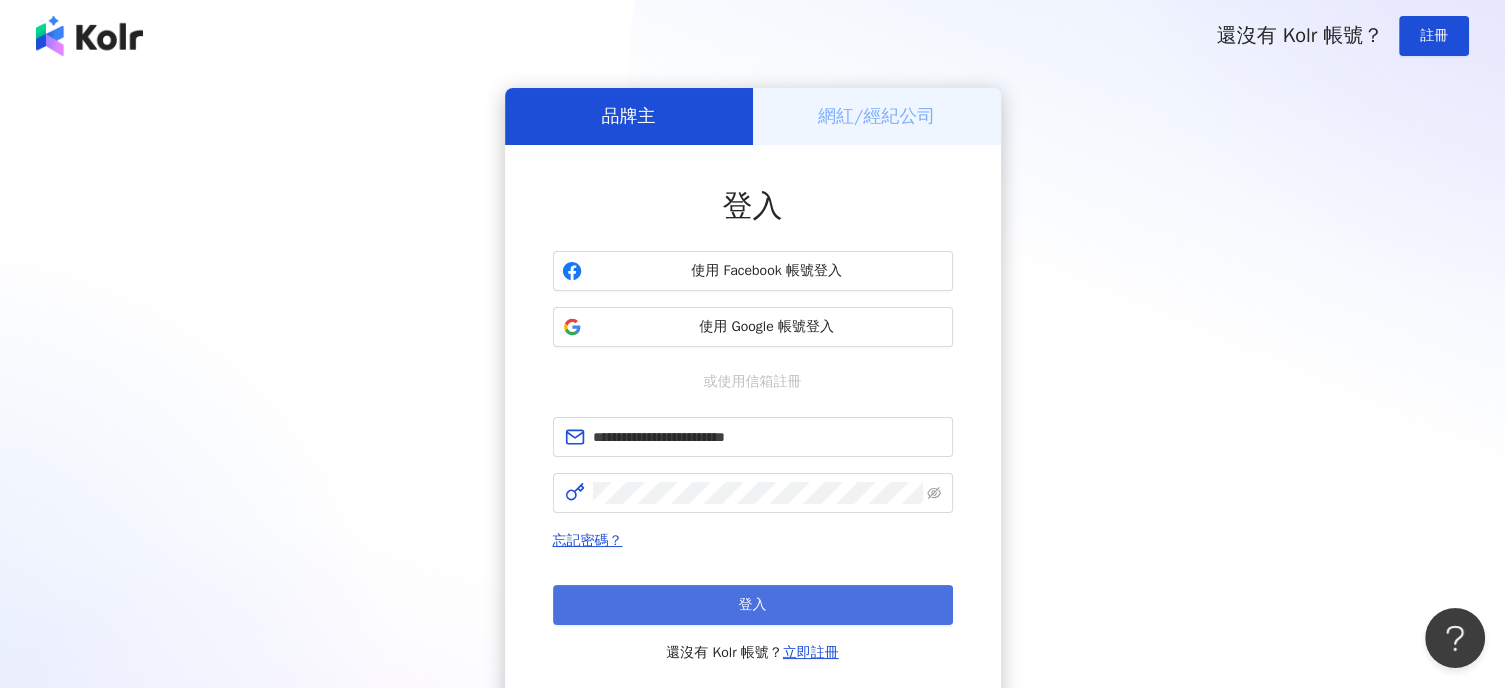 click on "登入" at bounding box center [753, 605] 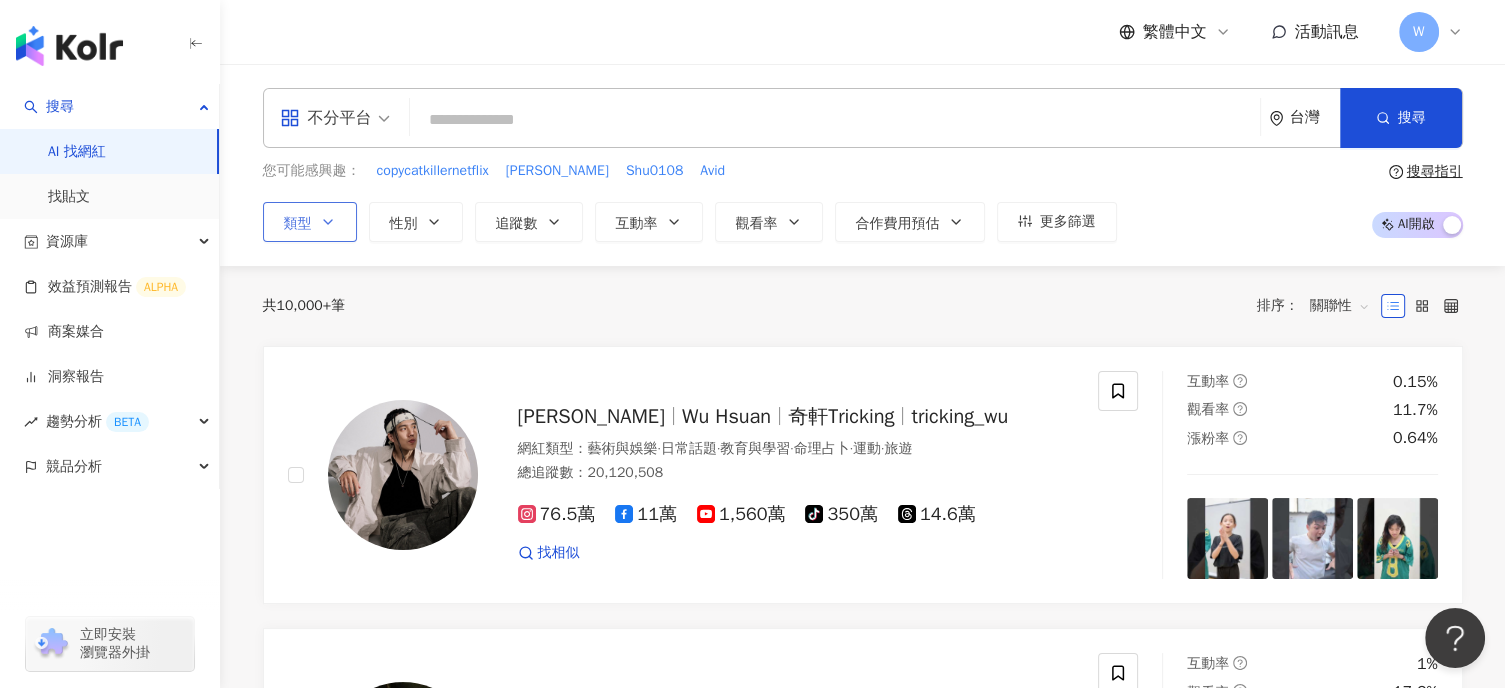 click on "類型" at bounding box center [310, 222] 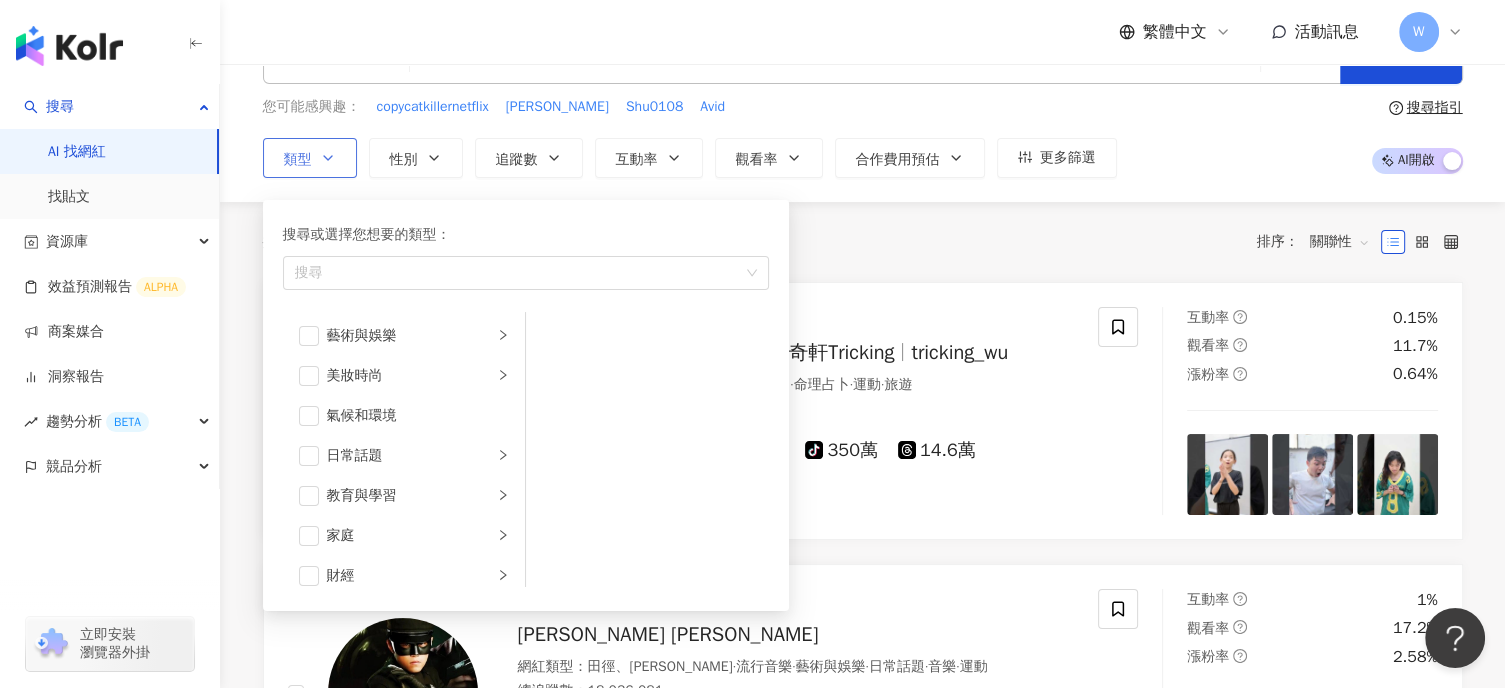 scroll, scrollTop: 100, scrollLeft: 0, axis: vertical 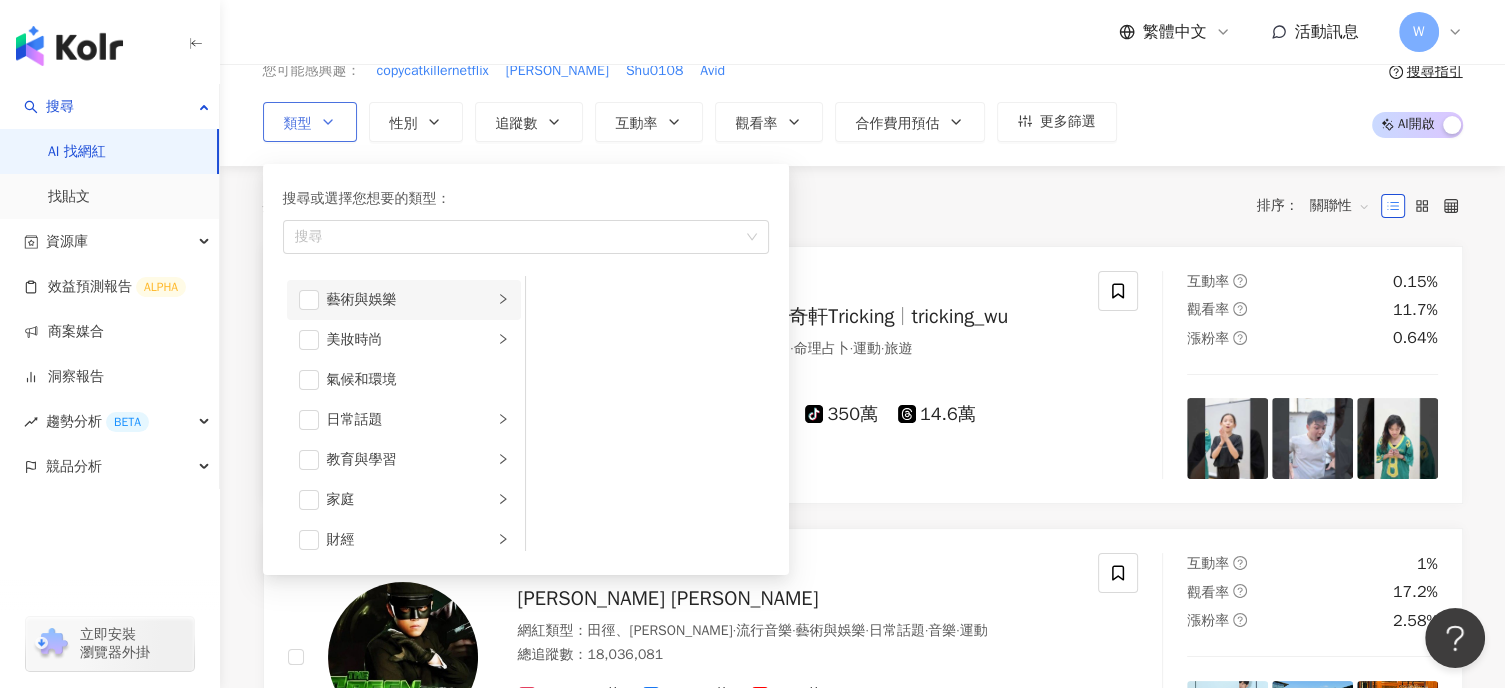 click 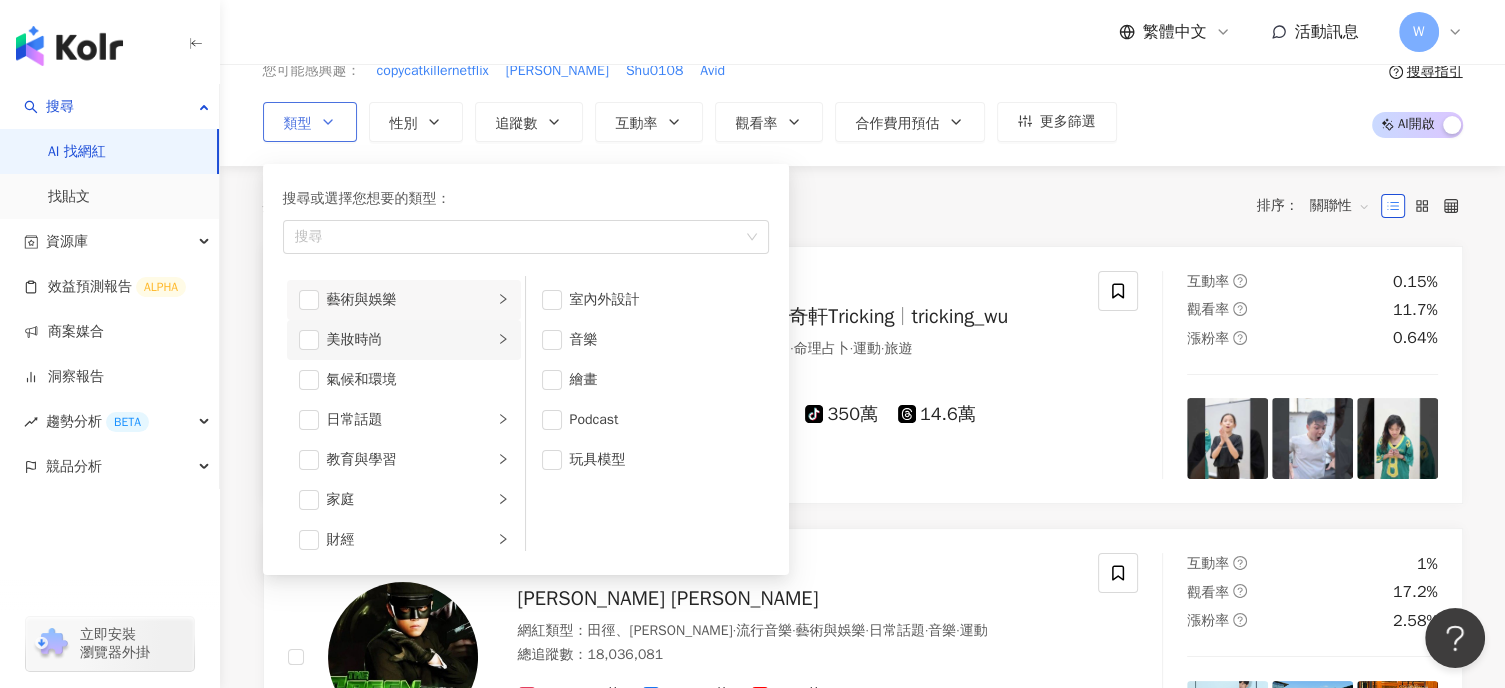 click 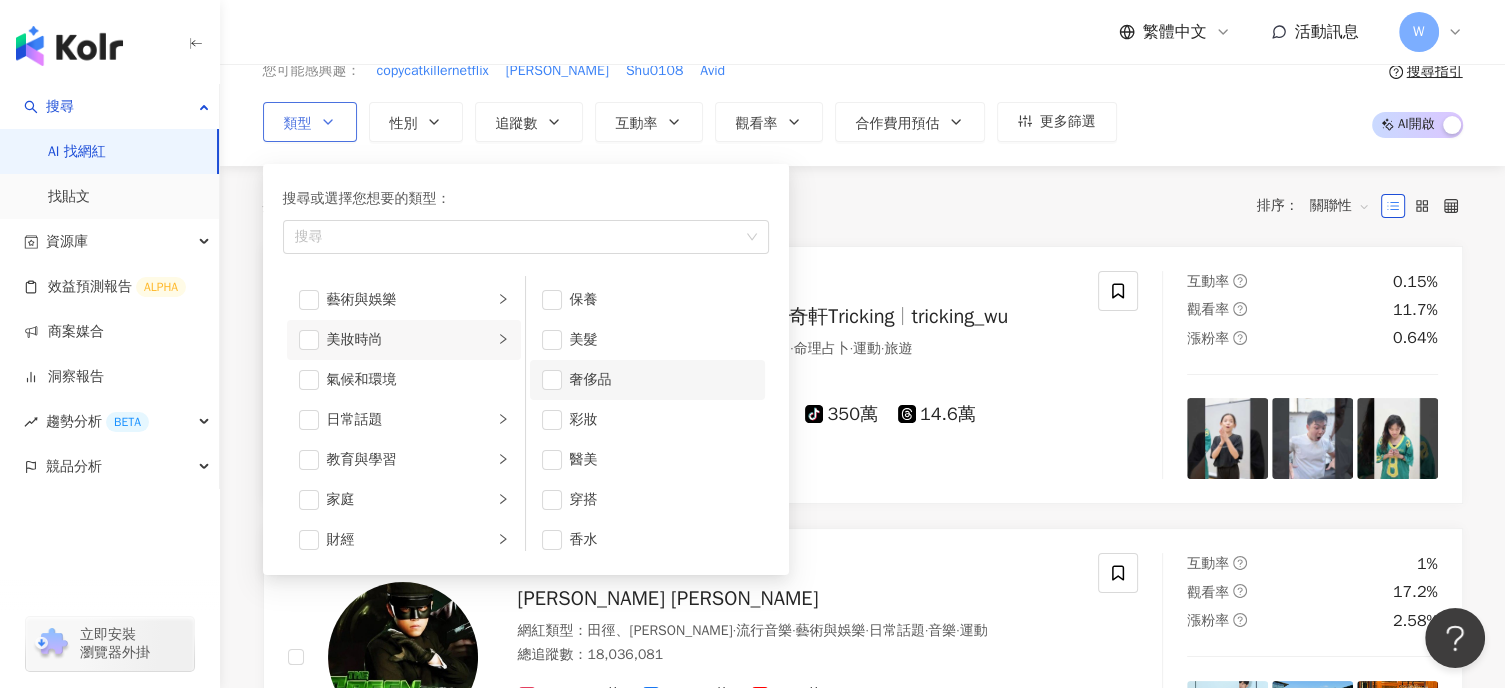 scroll, scrollTop: 12, scrollLeft: 0, axis: vertical 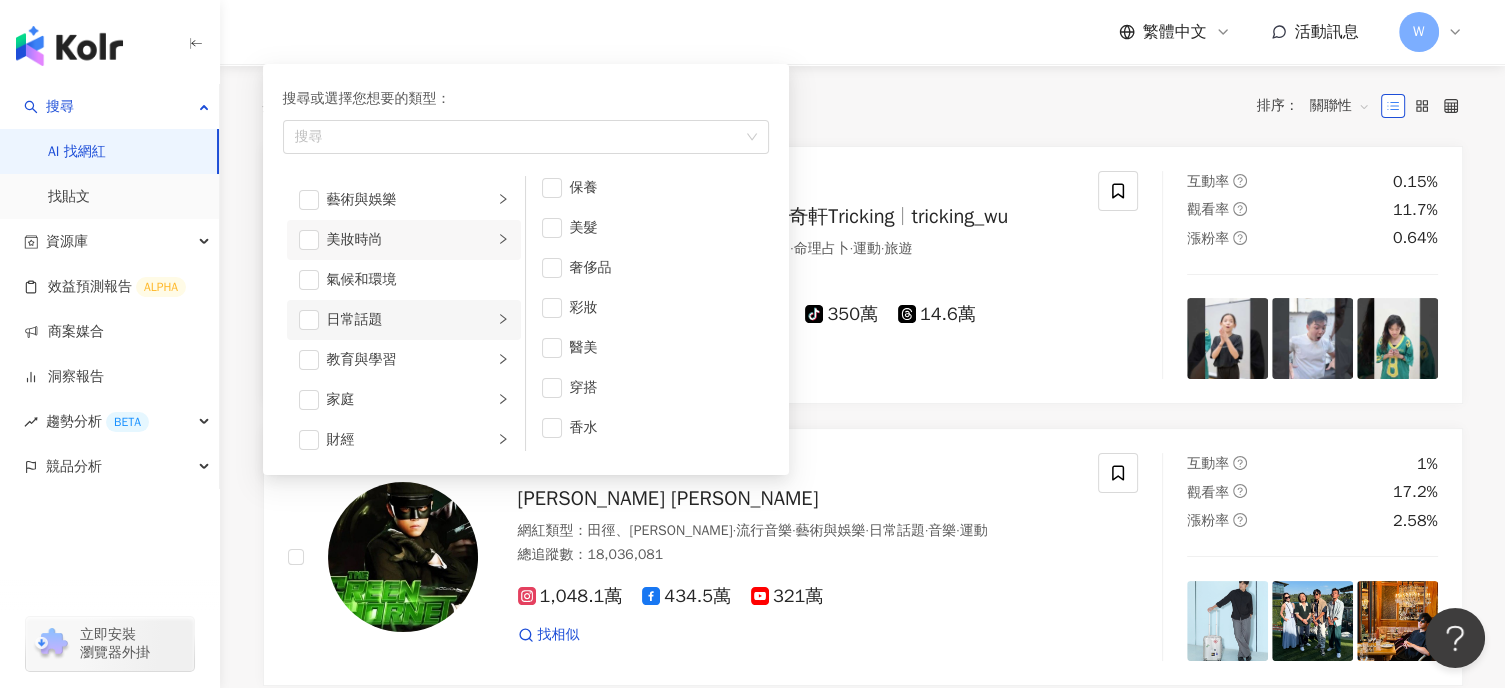 click on "日常話題" at bounding box center (404, 320) 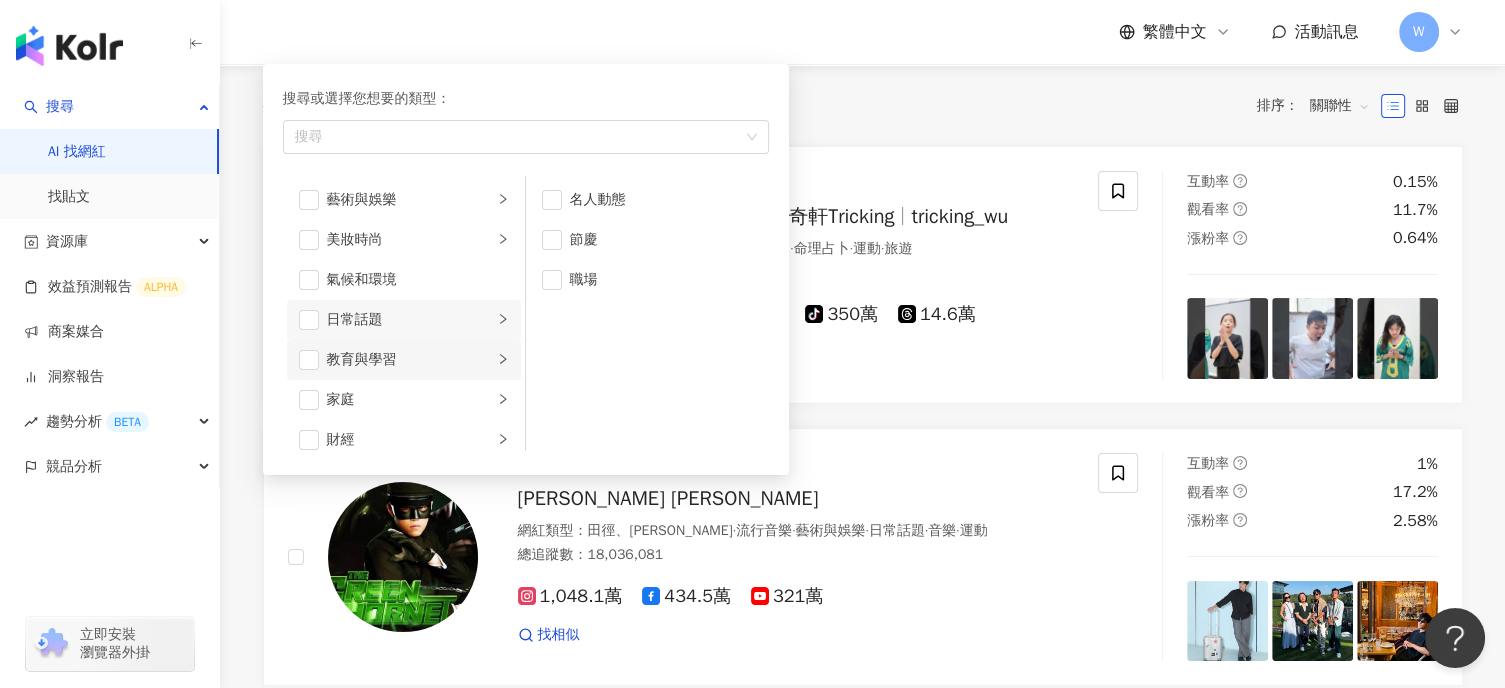 click at bounding box center (503, 359) 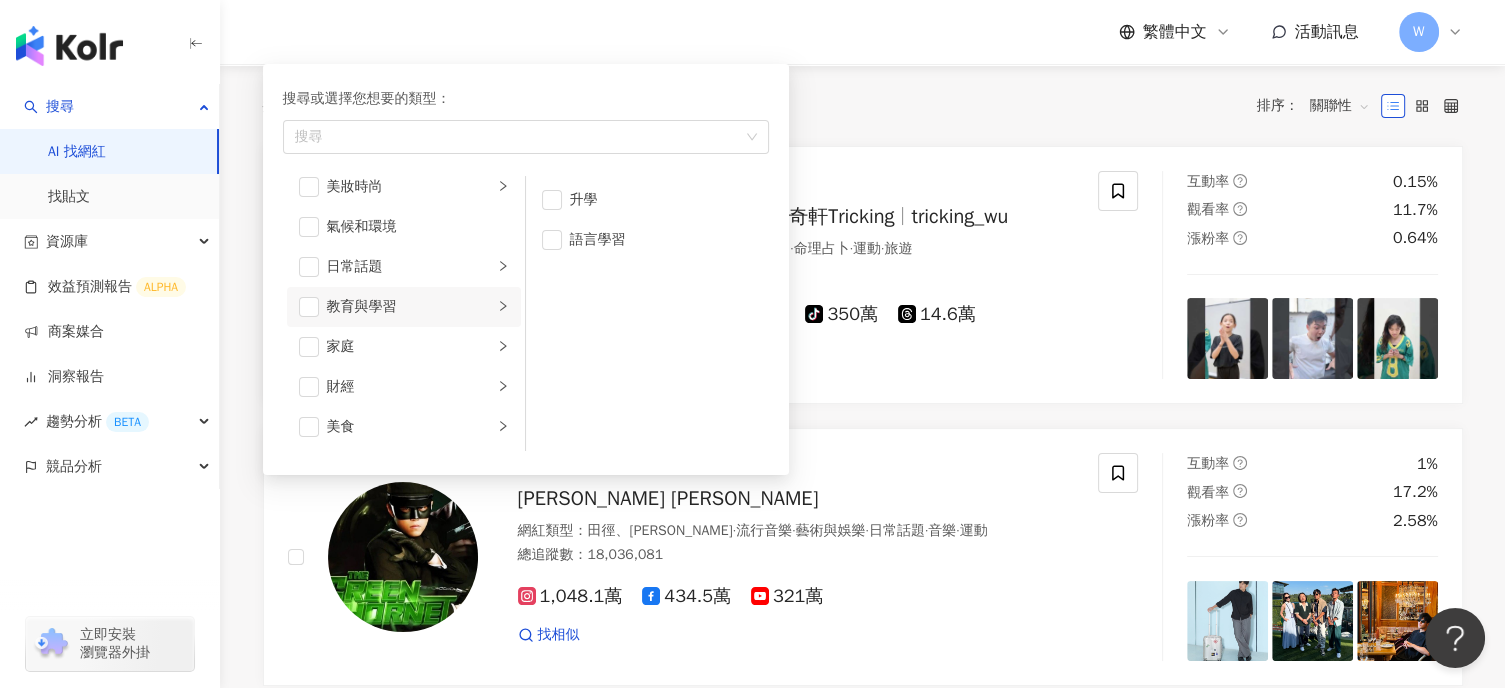 scroll, scrollTop: 100, scrollLeft: 0, axis: vertical 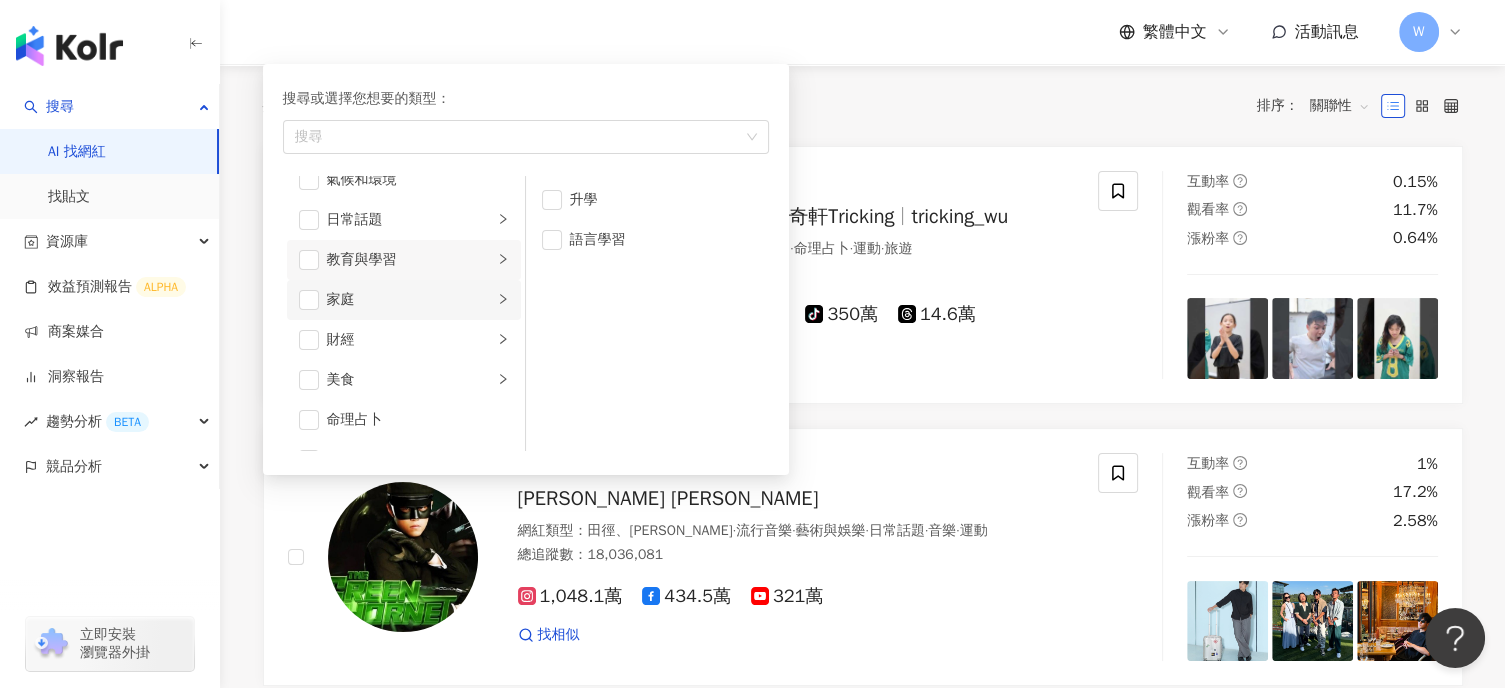 click on "家庭" at bounding box center [404, 300] 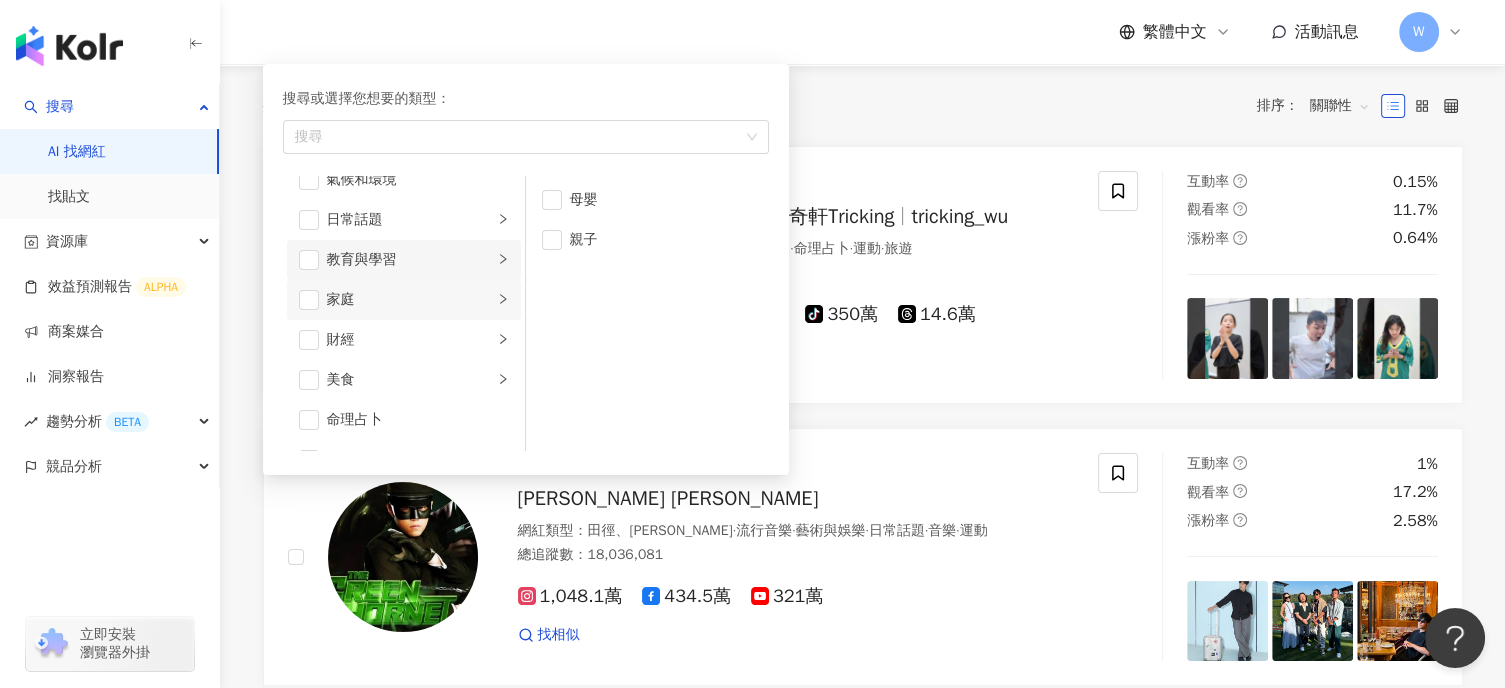 click 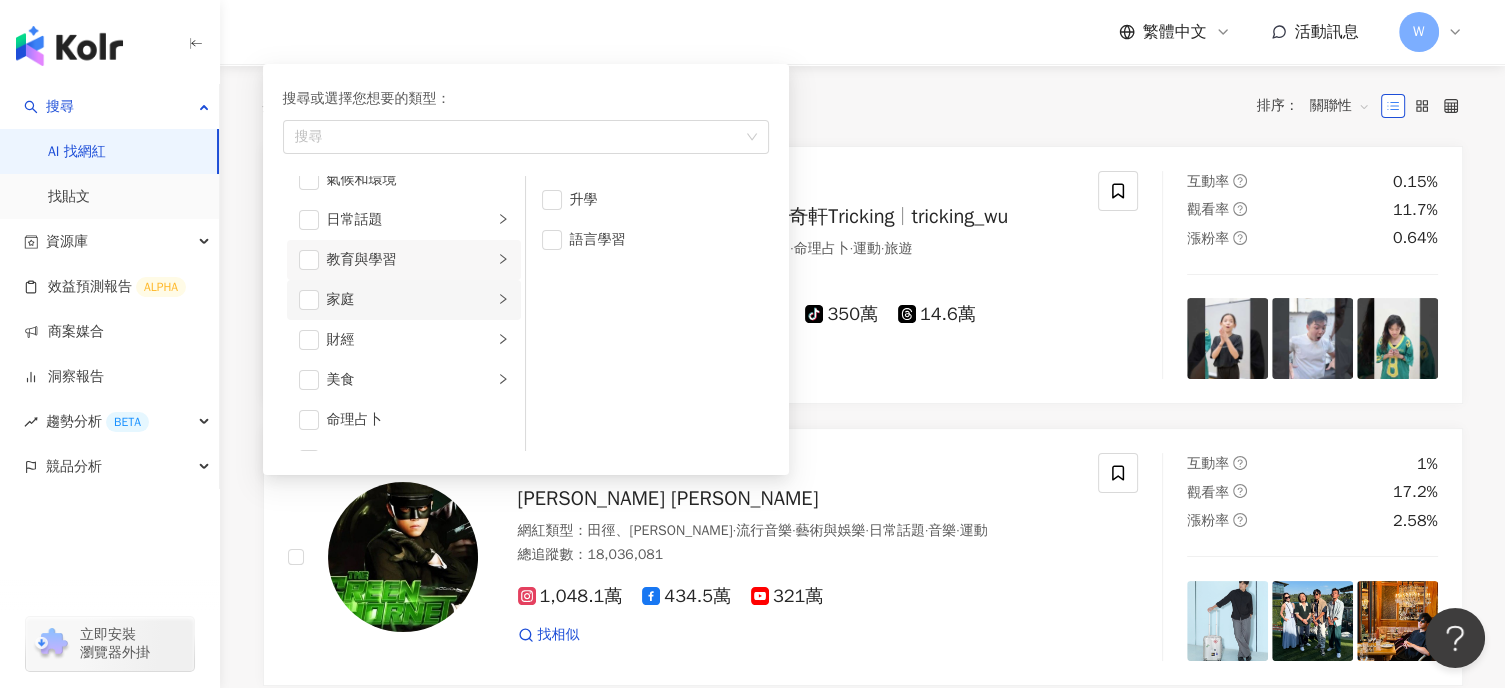 click 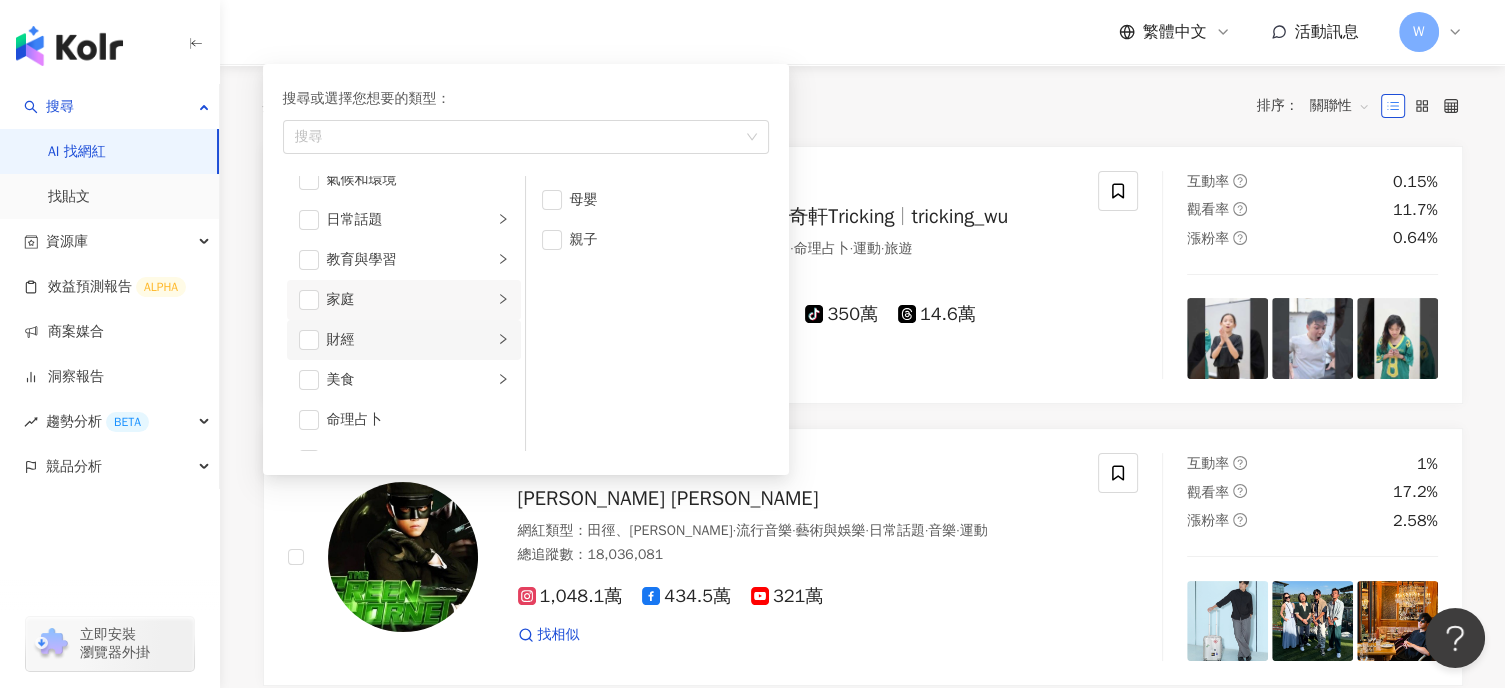 click on "財經" at bounding box center (410, 340) 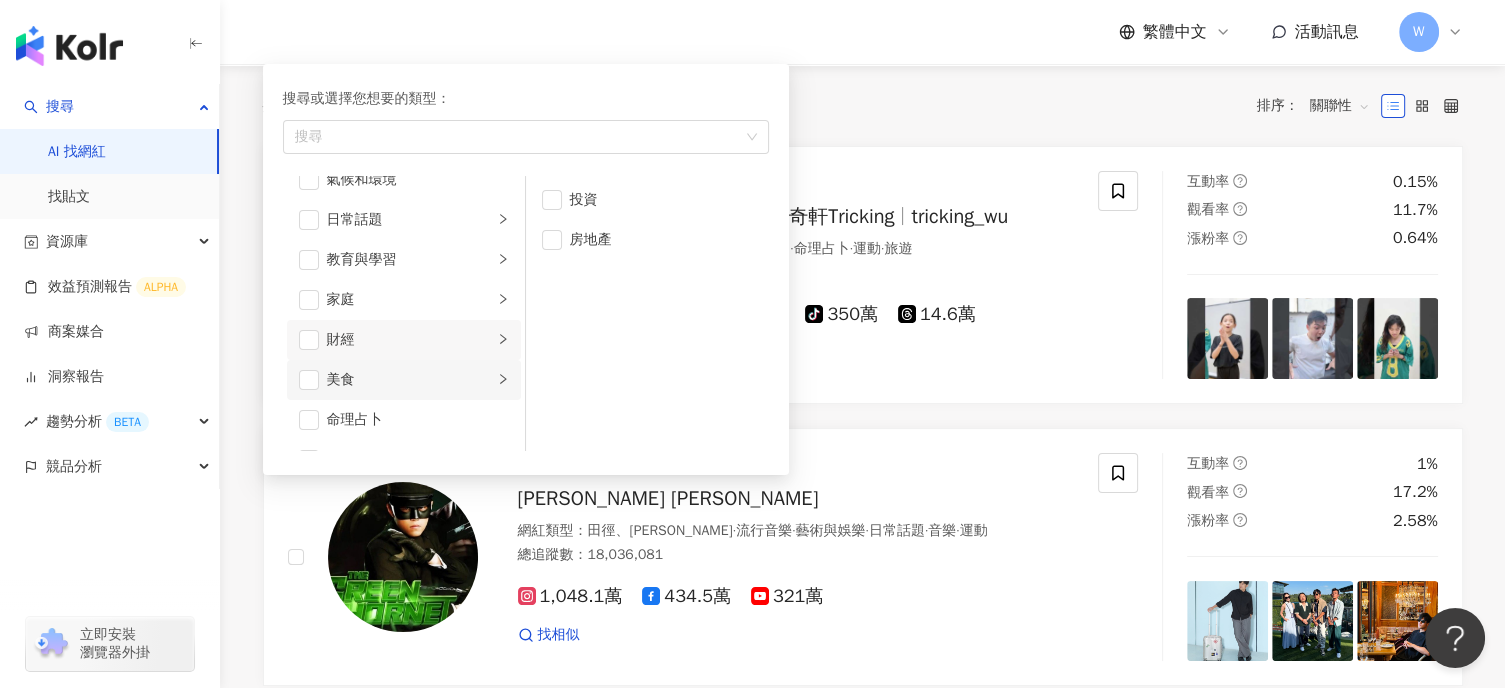 click on "美食" at bounding box center (410, 380) 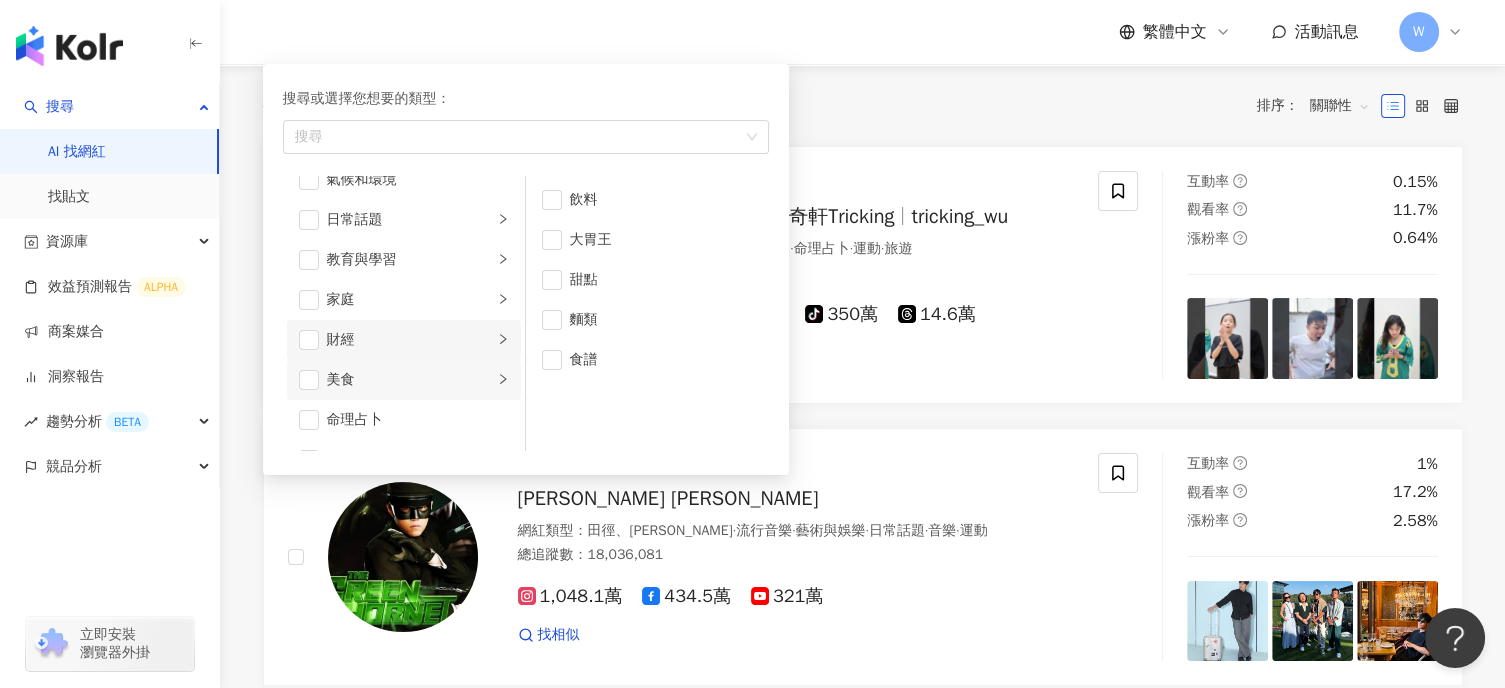 scroll, scrollTop: 200, scrollLeft: 0, axis: vertical 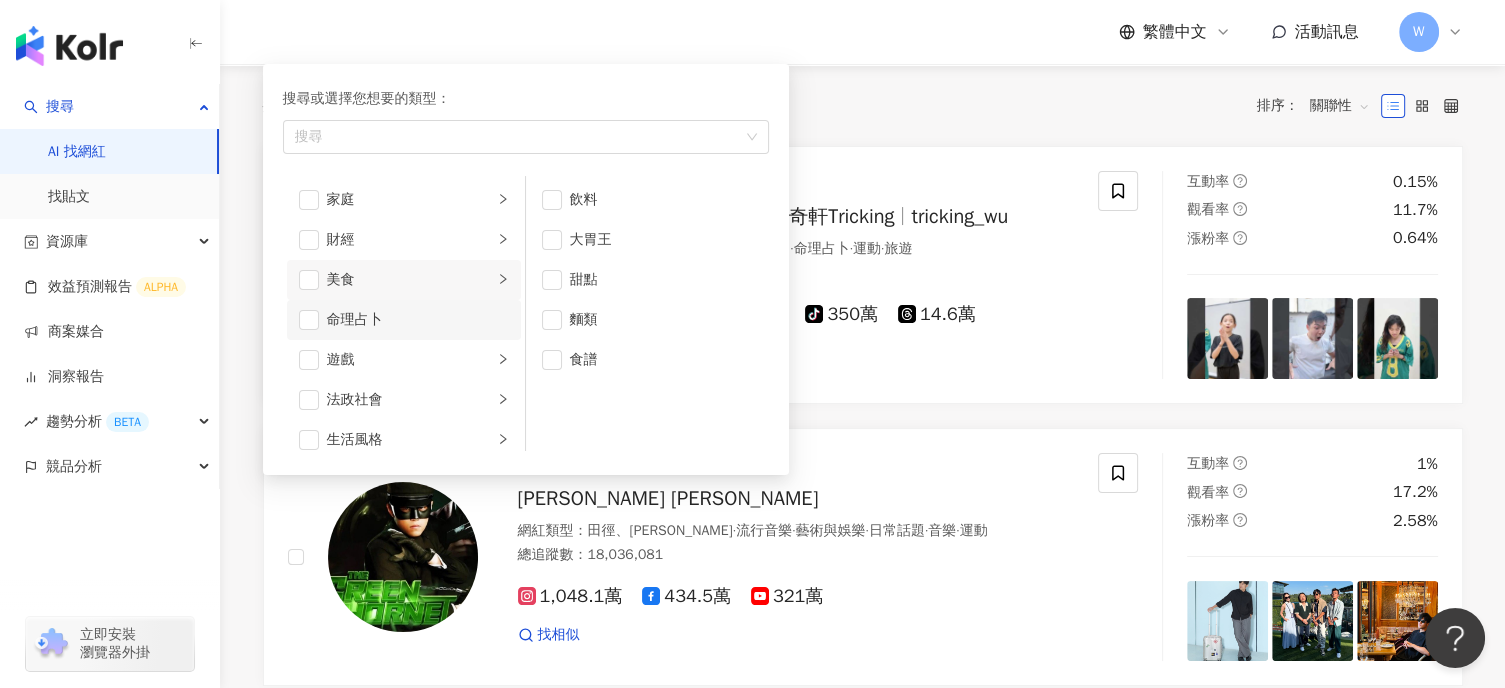 click on "命理占卜" at bounding box center [418, 320] 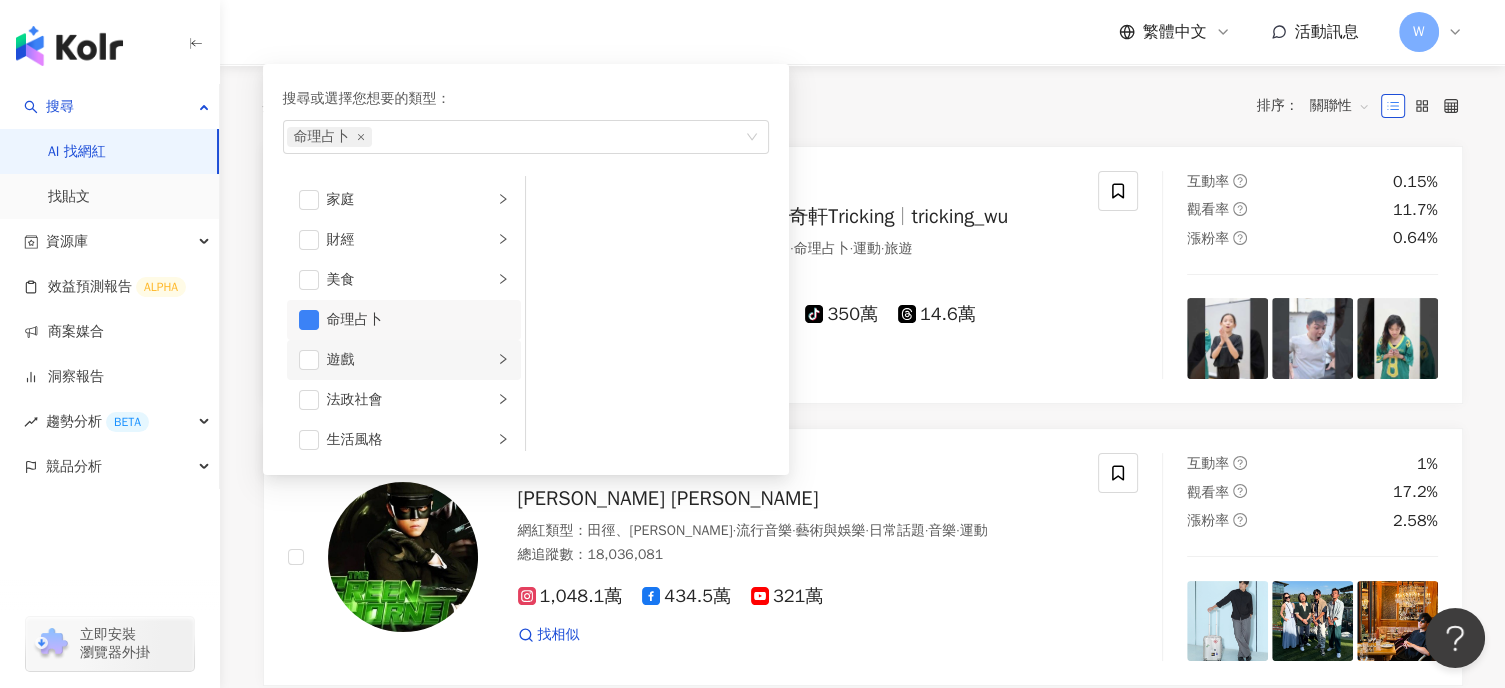 click on "遊戲" at bounding box center [410, 360] 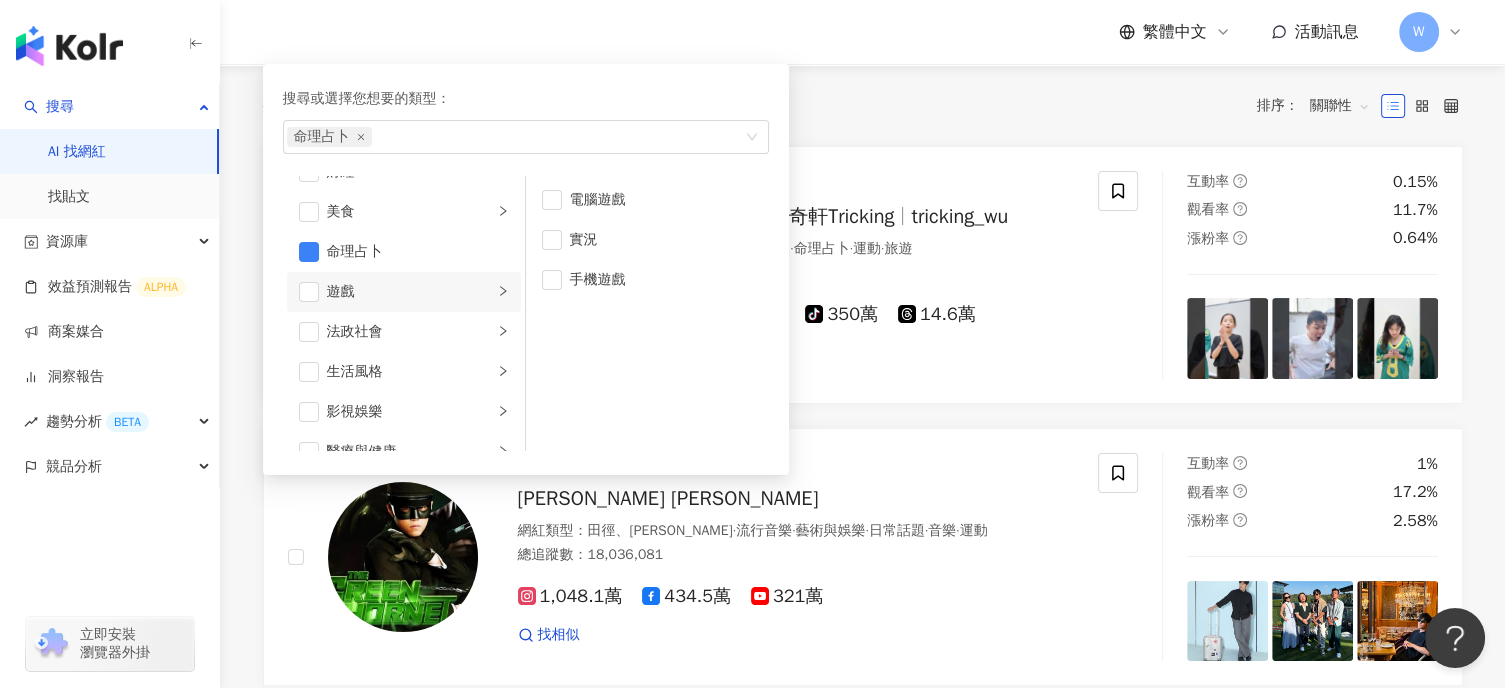 scroll, scrollTop: 300, scrollLeft: 0, axis: vertical 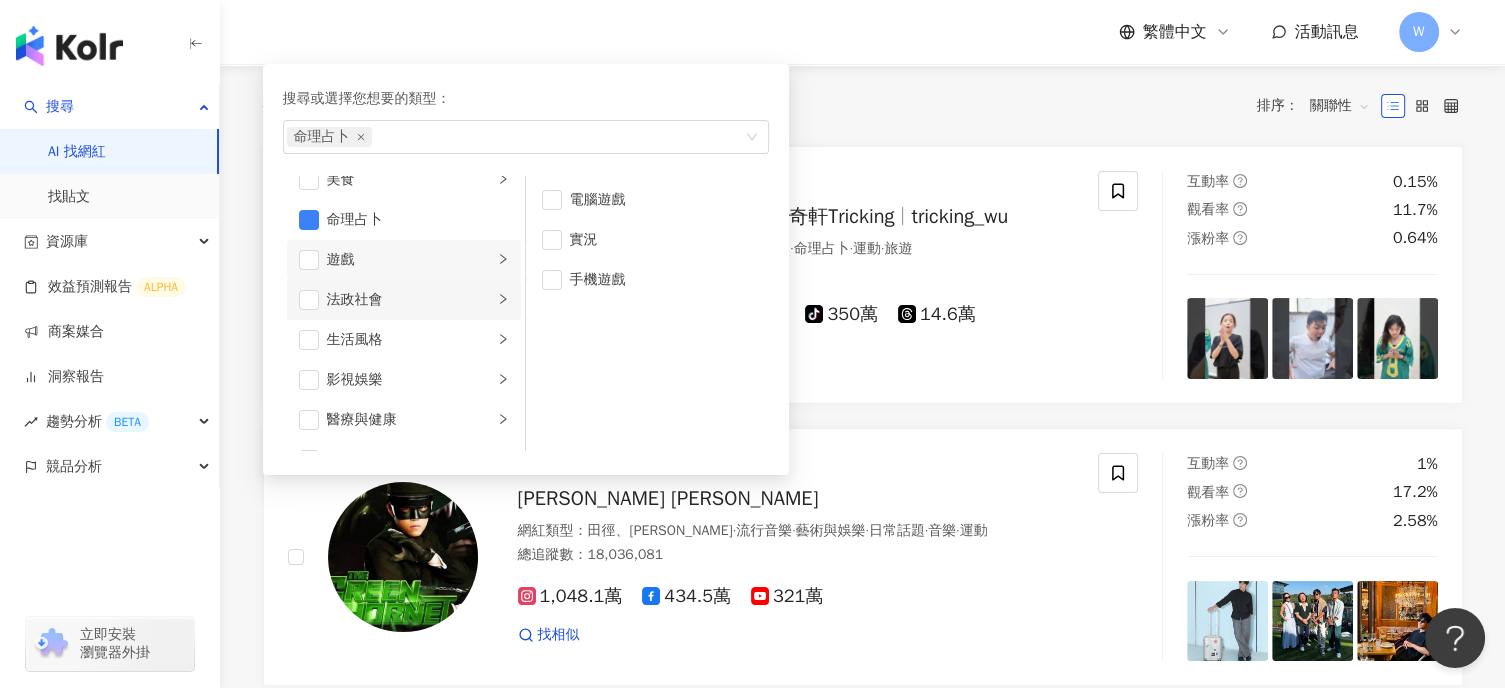 click on "法政社會" at bounding box center [410, 300] 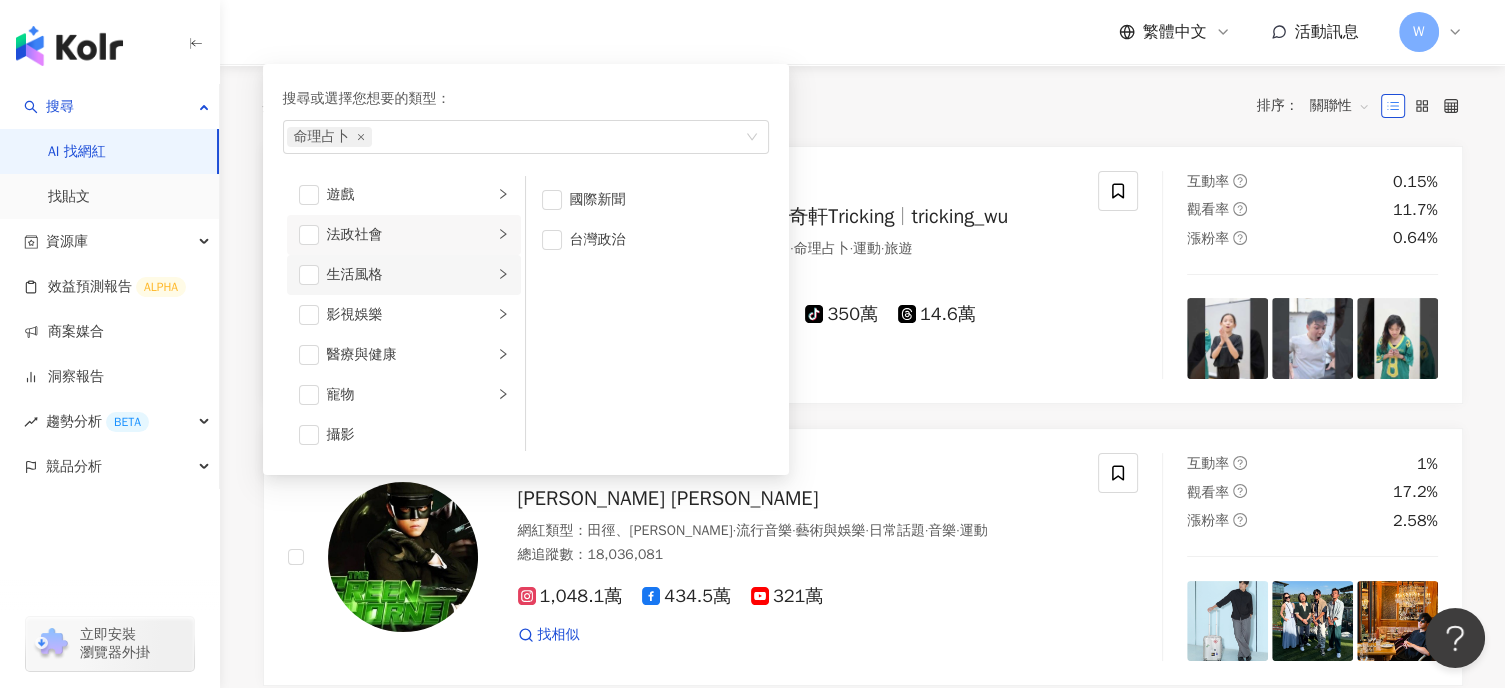scroll, scrollTop: 400, scrollLeft: 0, axis: vertical 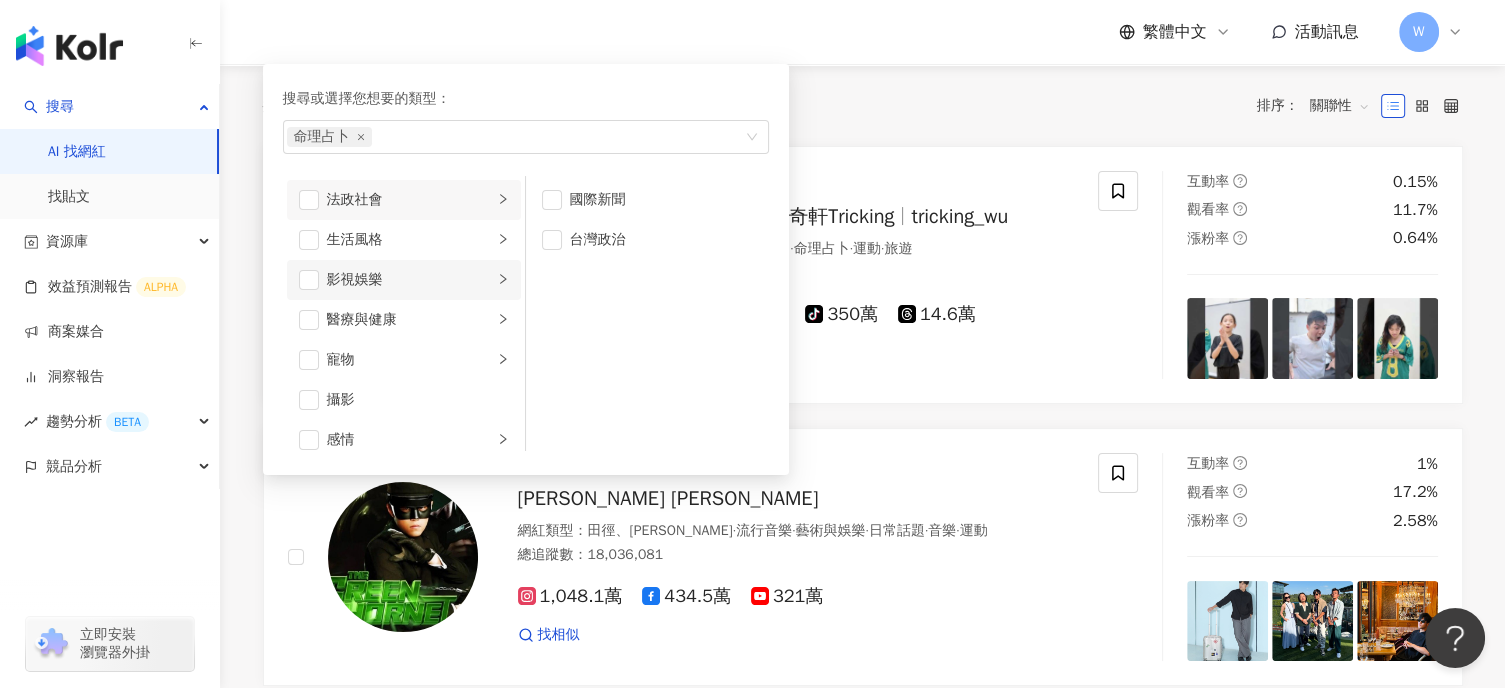 click on "影視娛樂" at bounding box center [410, 280] 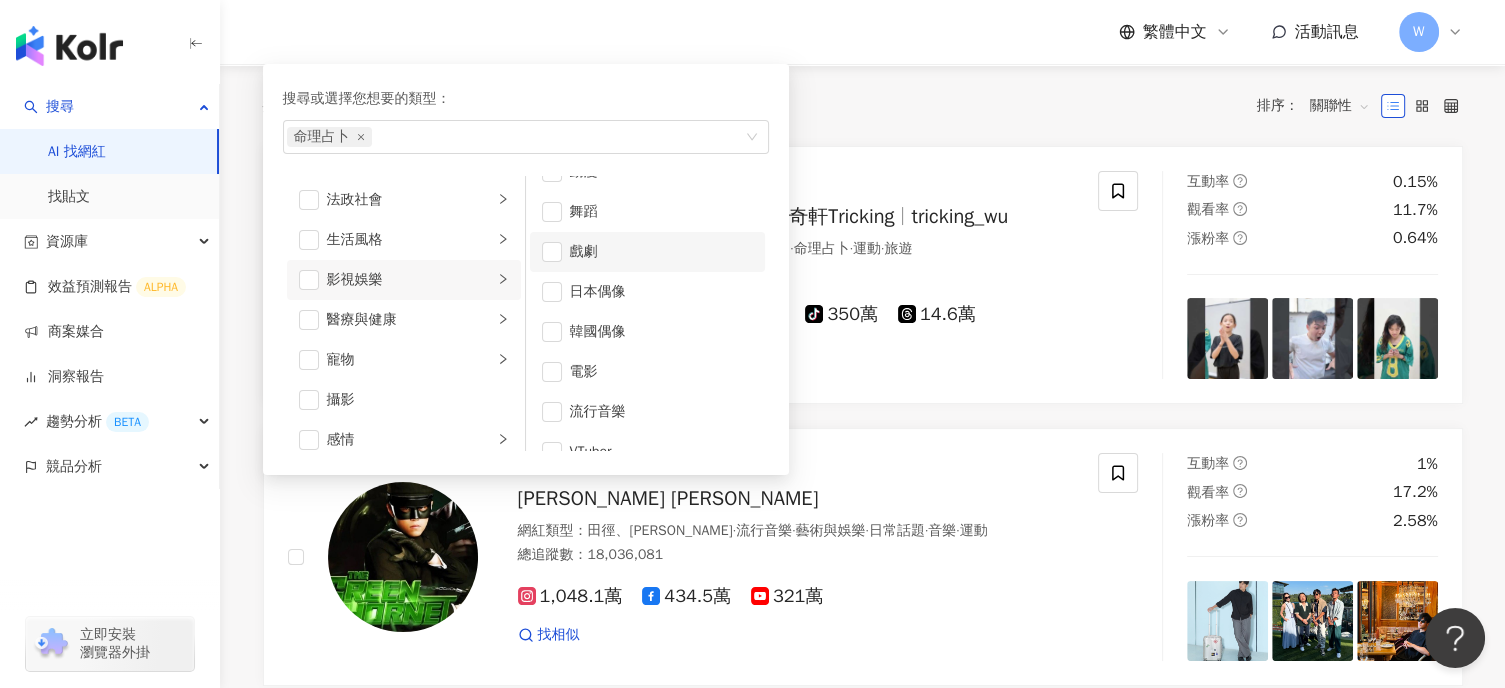 scroll, scrollTop: 52, scrollLeft: 0, axis: vertical 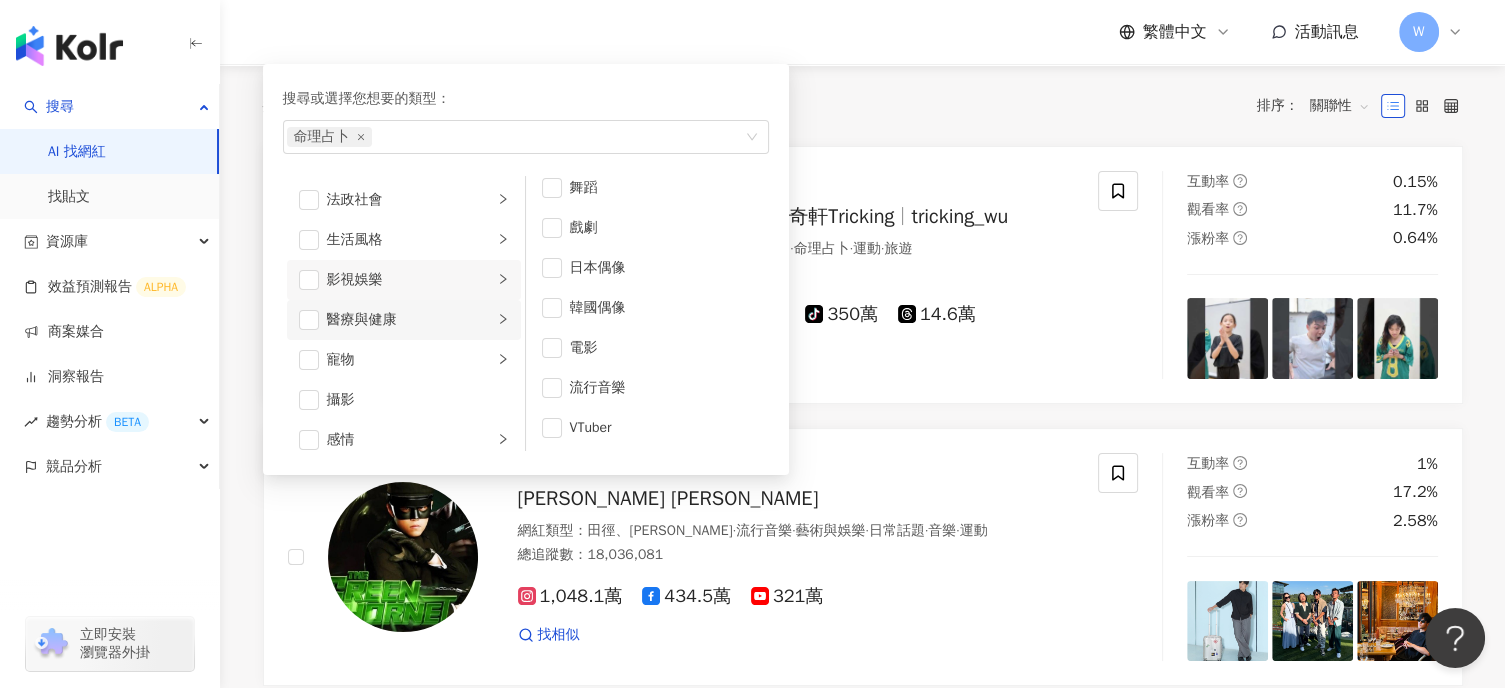 click on "醫療與健康" at bounding box center [404, 320] 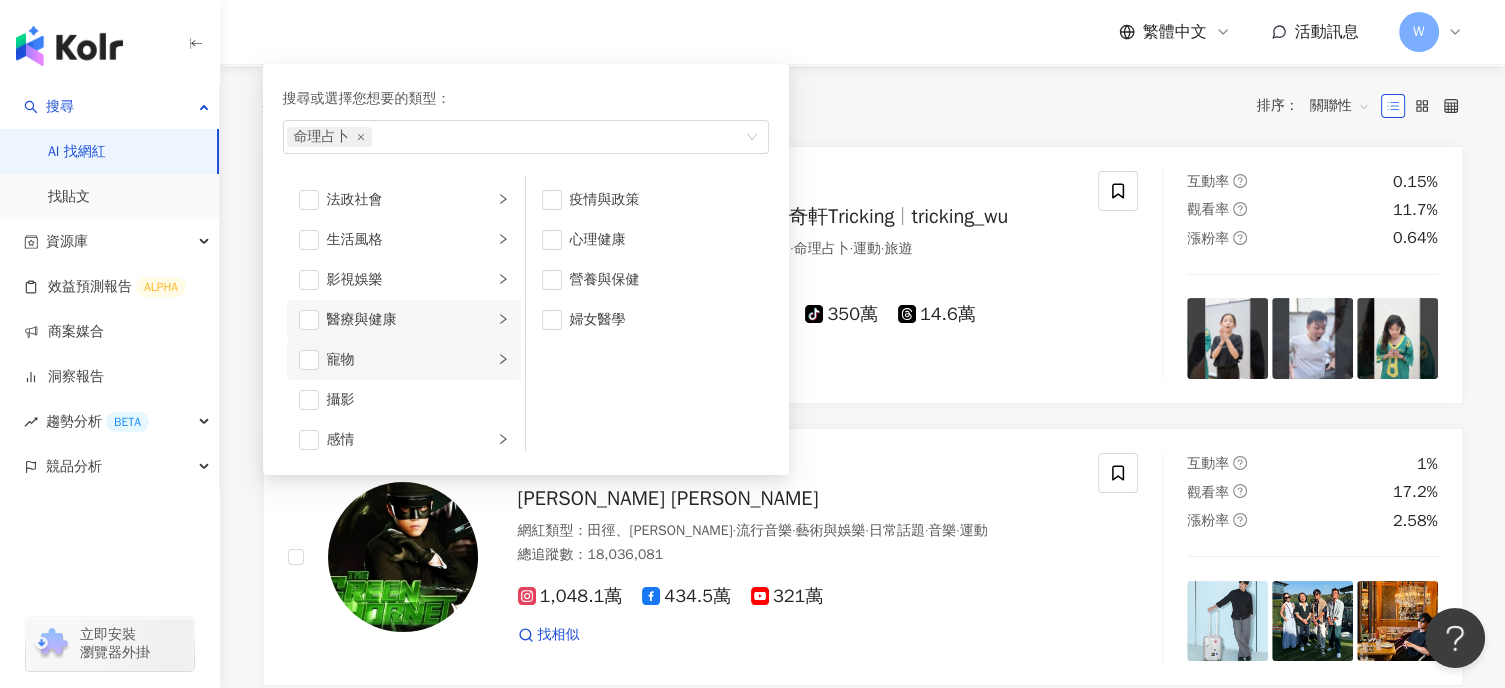 click on "寵物" at bounding box center [410, 360] 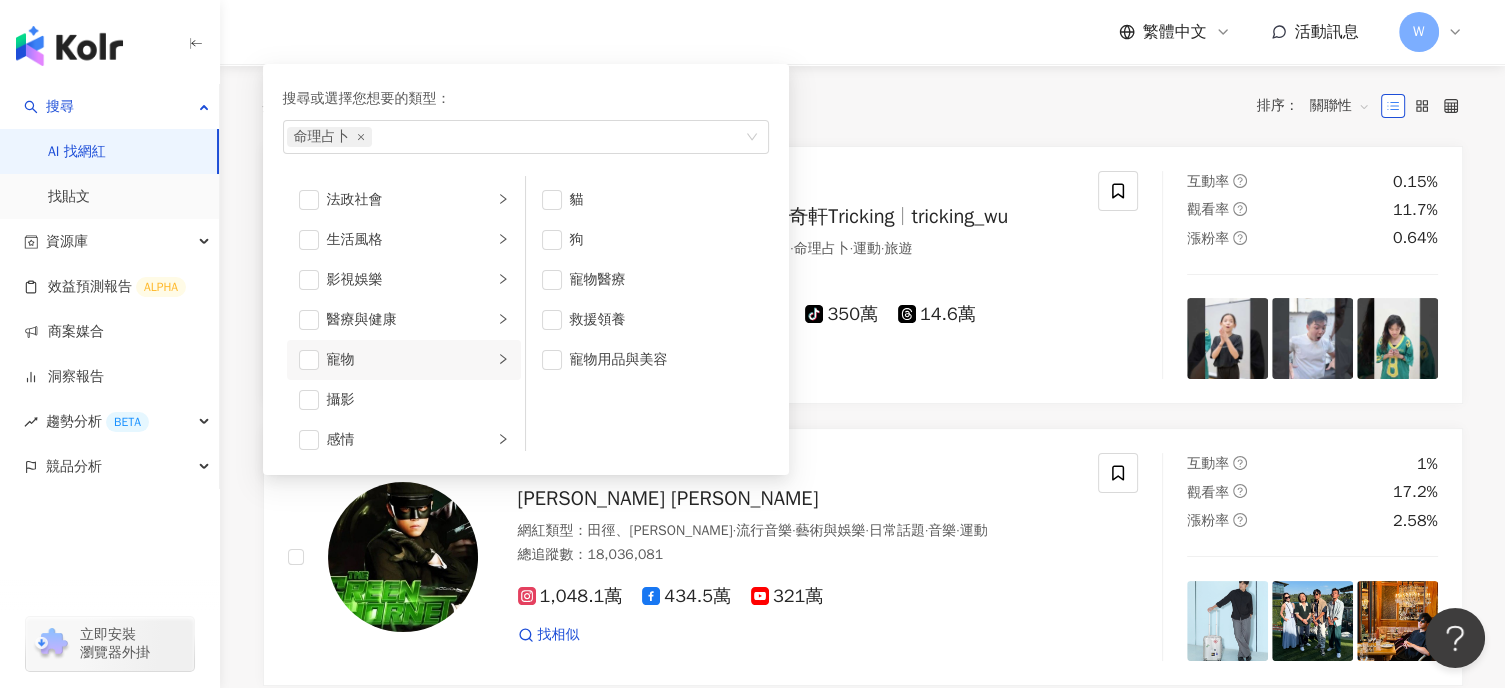 scroll, scrollTop: 500, scrollLeft: 0, axis: vertical 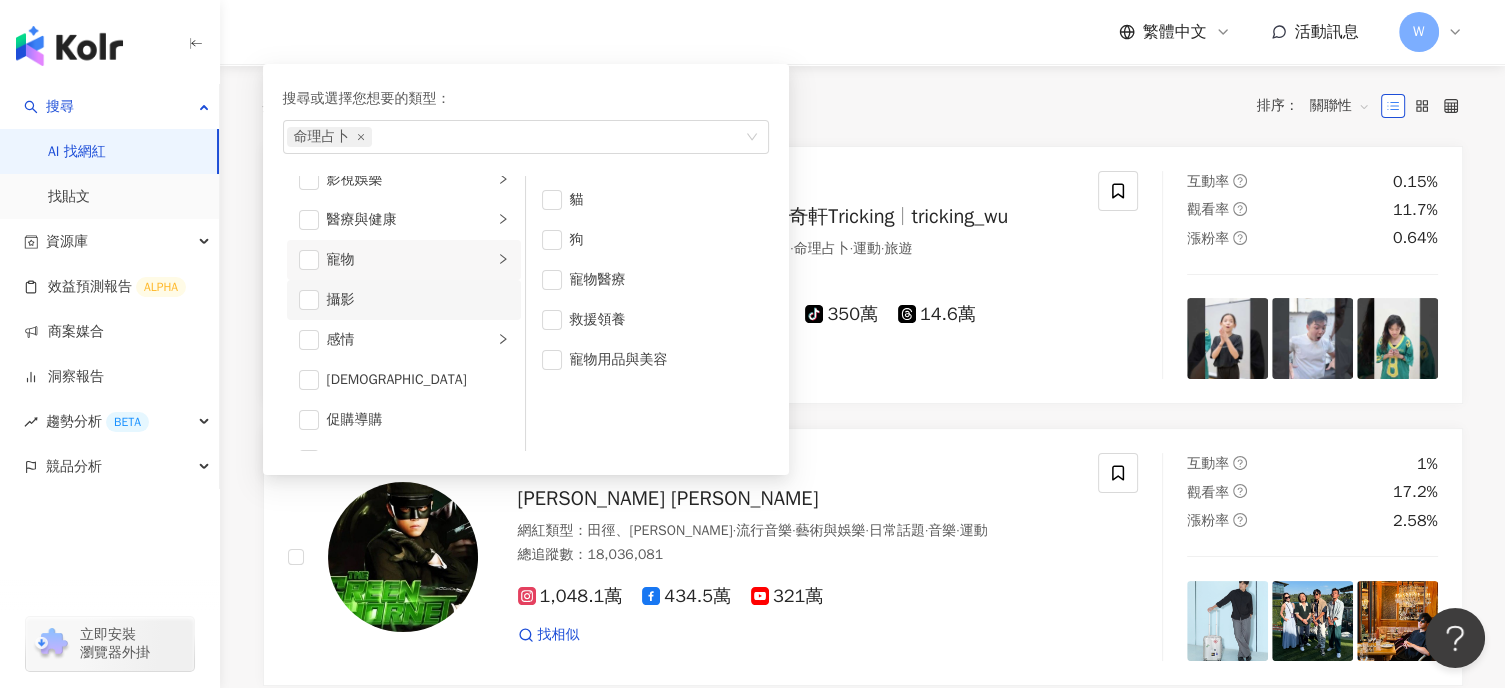 click on "攝影" at bounding box center [418, 300] 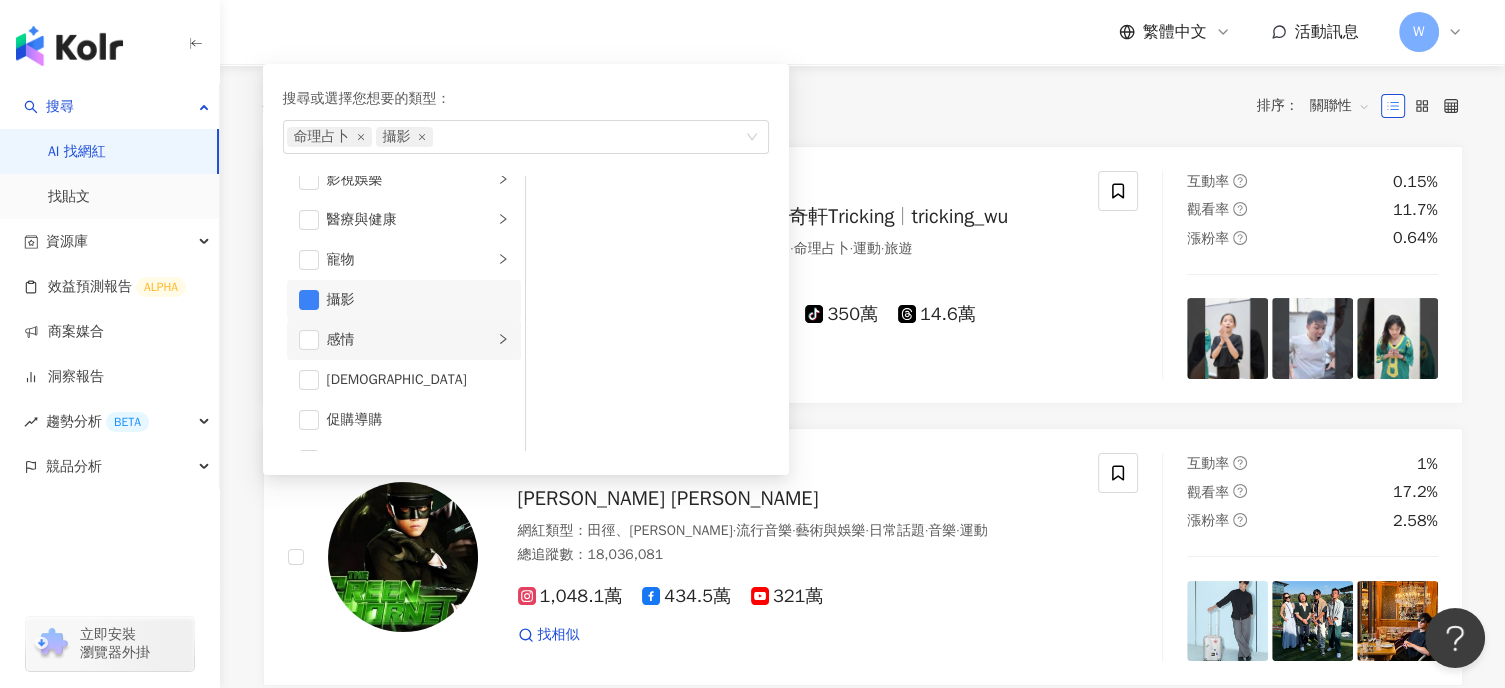 click on "感情" at bounding box center [410, 340] 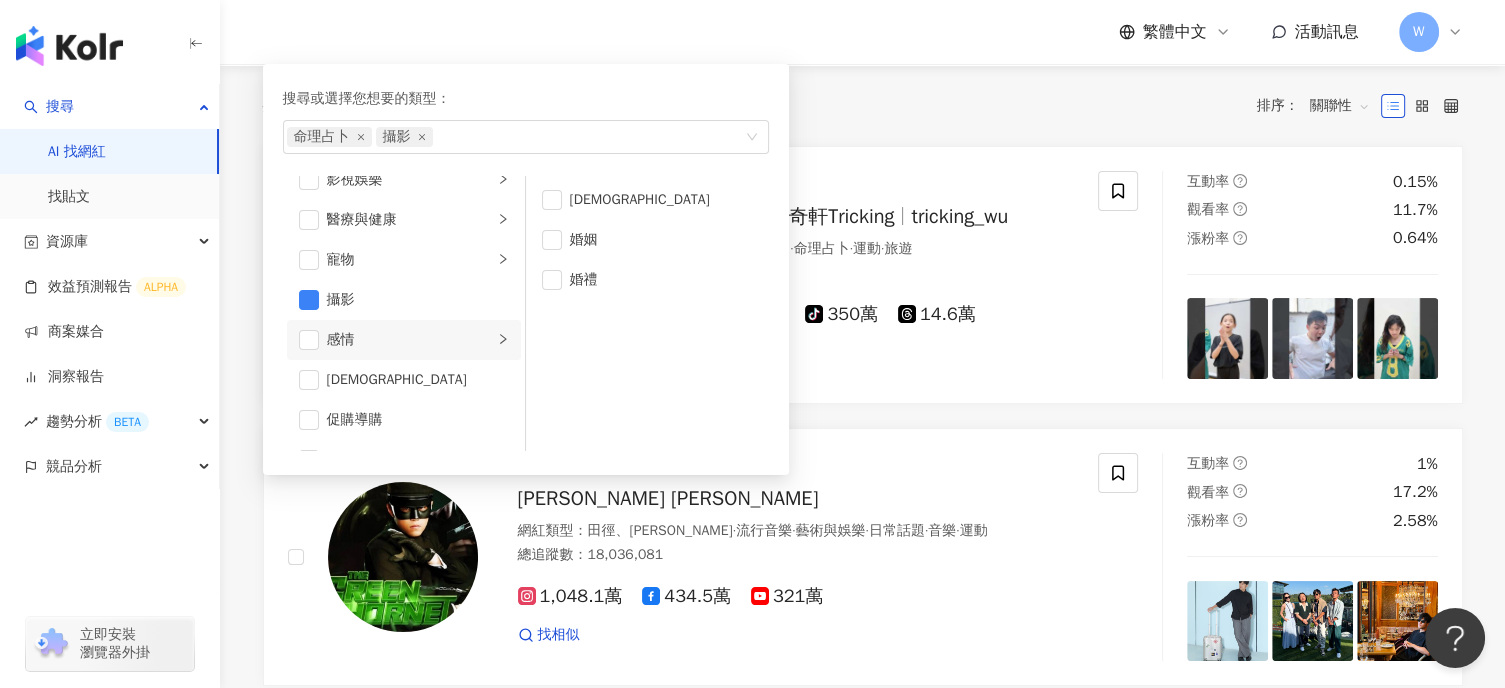 scroll, scrollTop: 600, scrollLeft: 0, axis: vertical 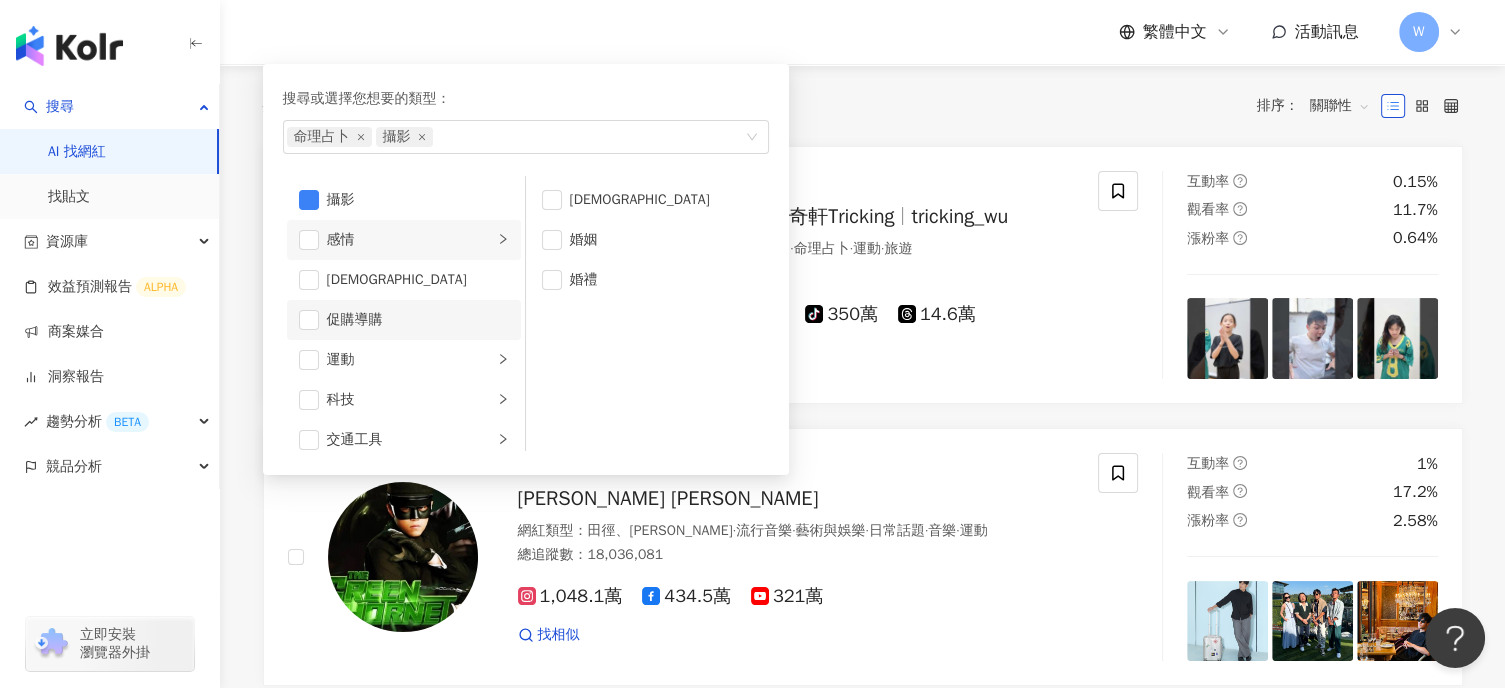 click on "促購導購" at bounding box center [418, 320] 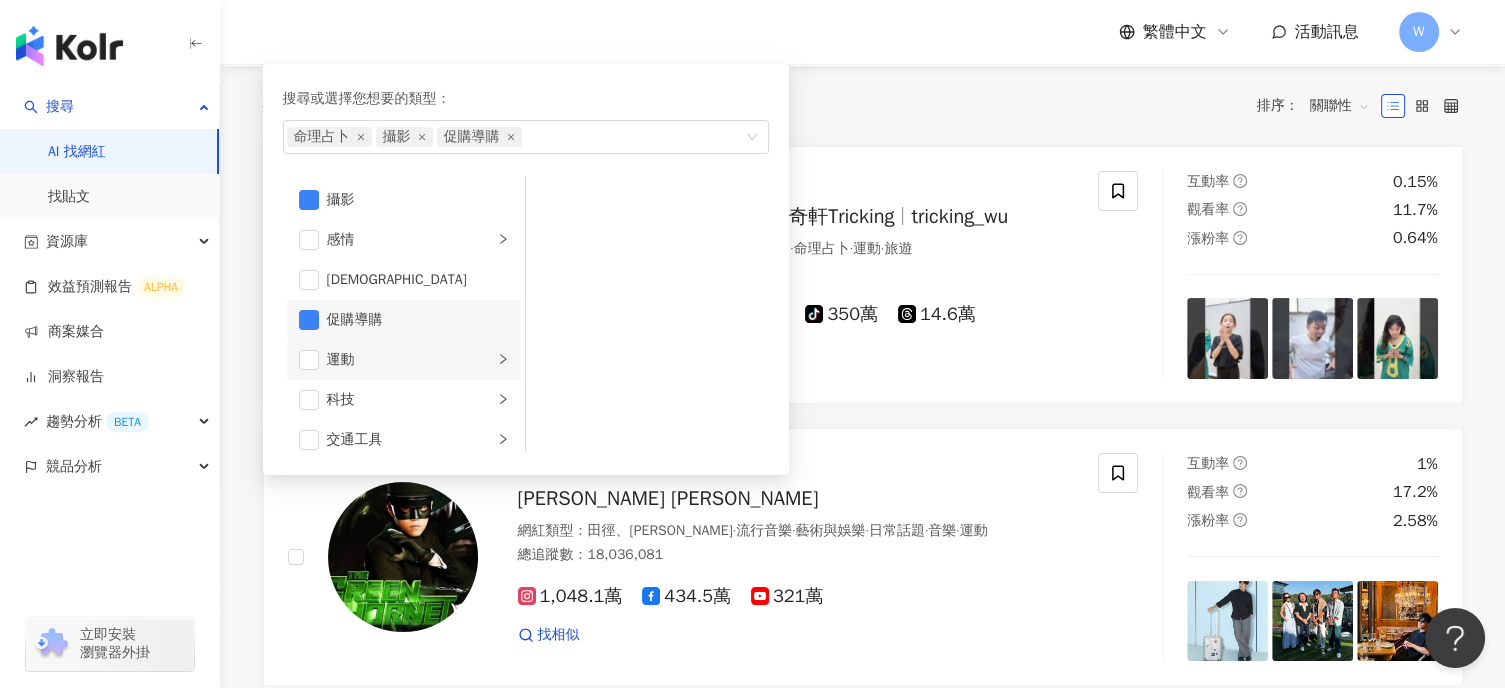 click on "運動" at bounding box center [404, 360] 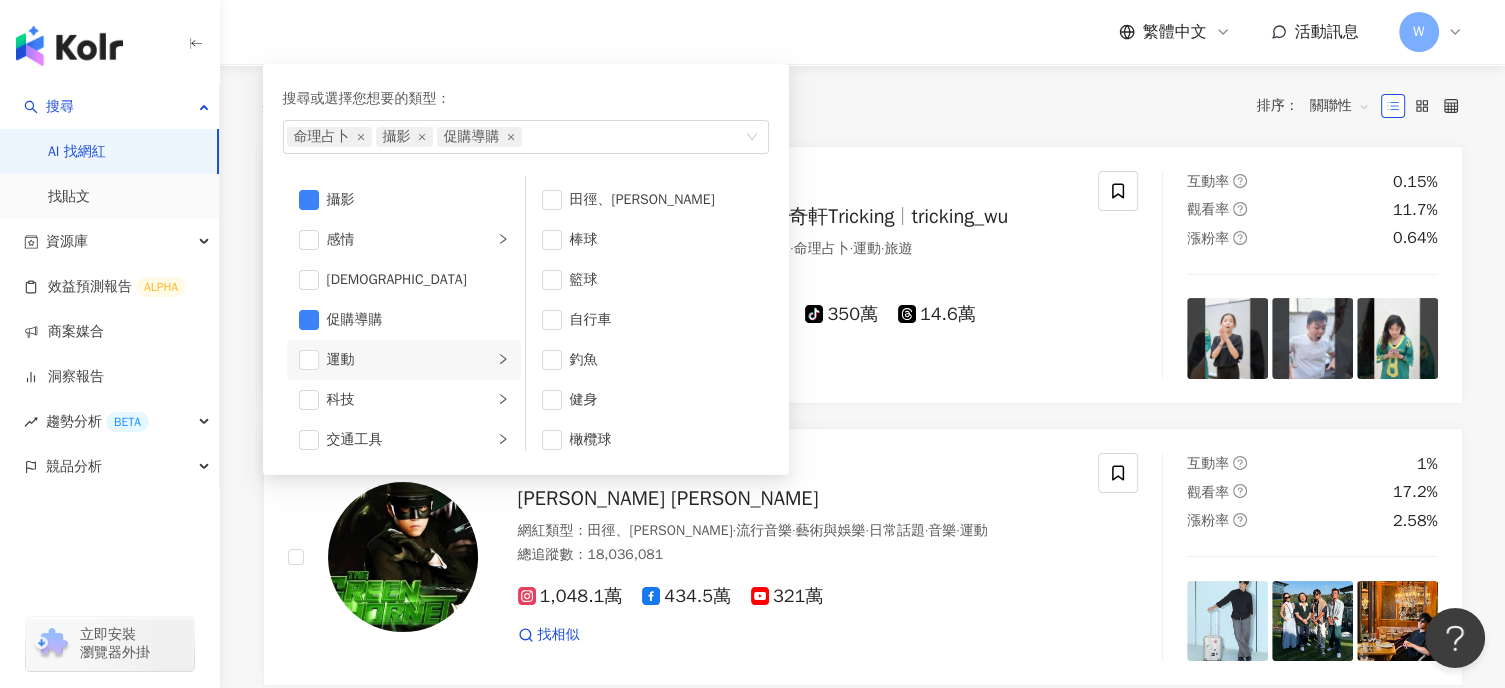 scroll, scrollTop: 692, scrollLeft: 0, axis: vertical 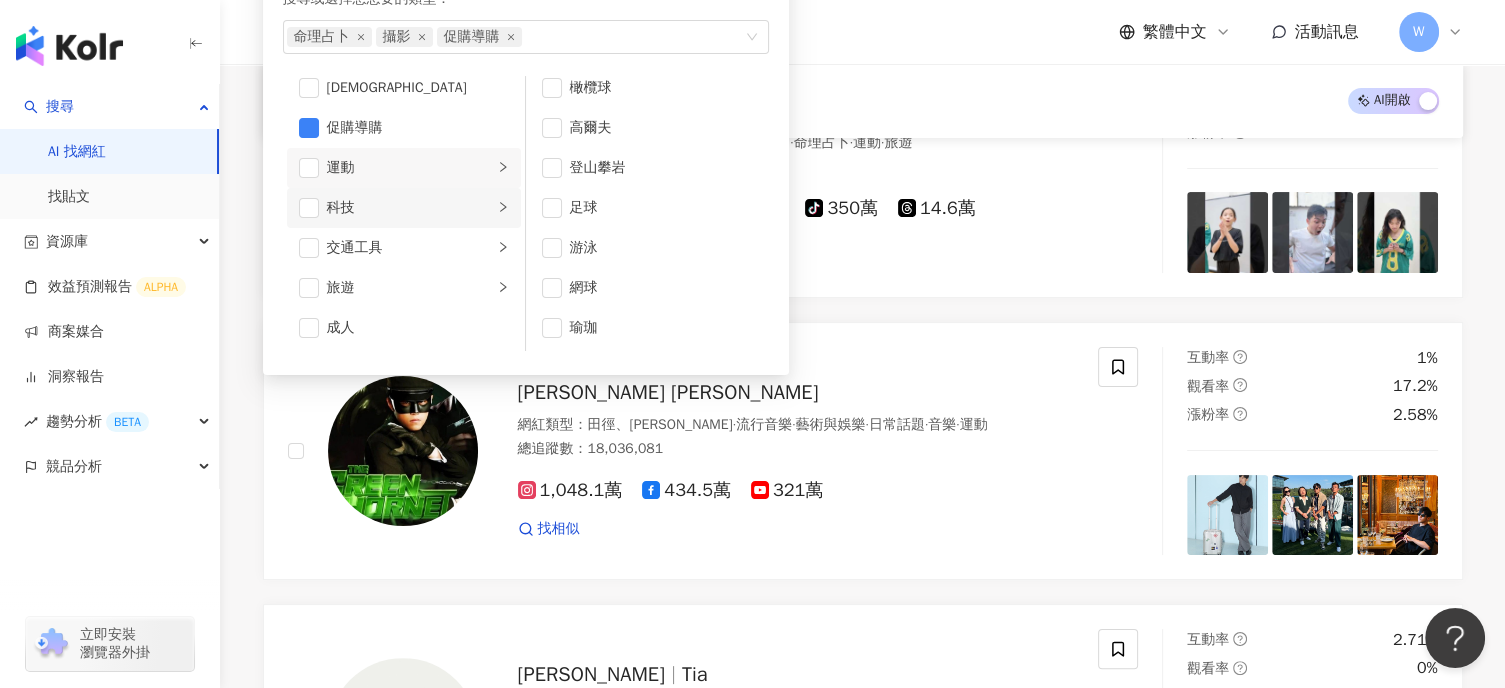click on "科技" at bounding box center (404, 208) 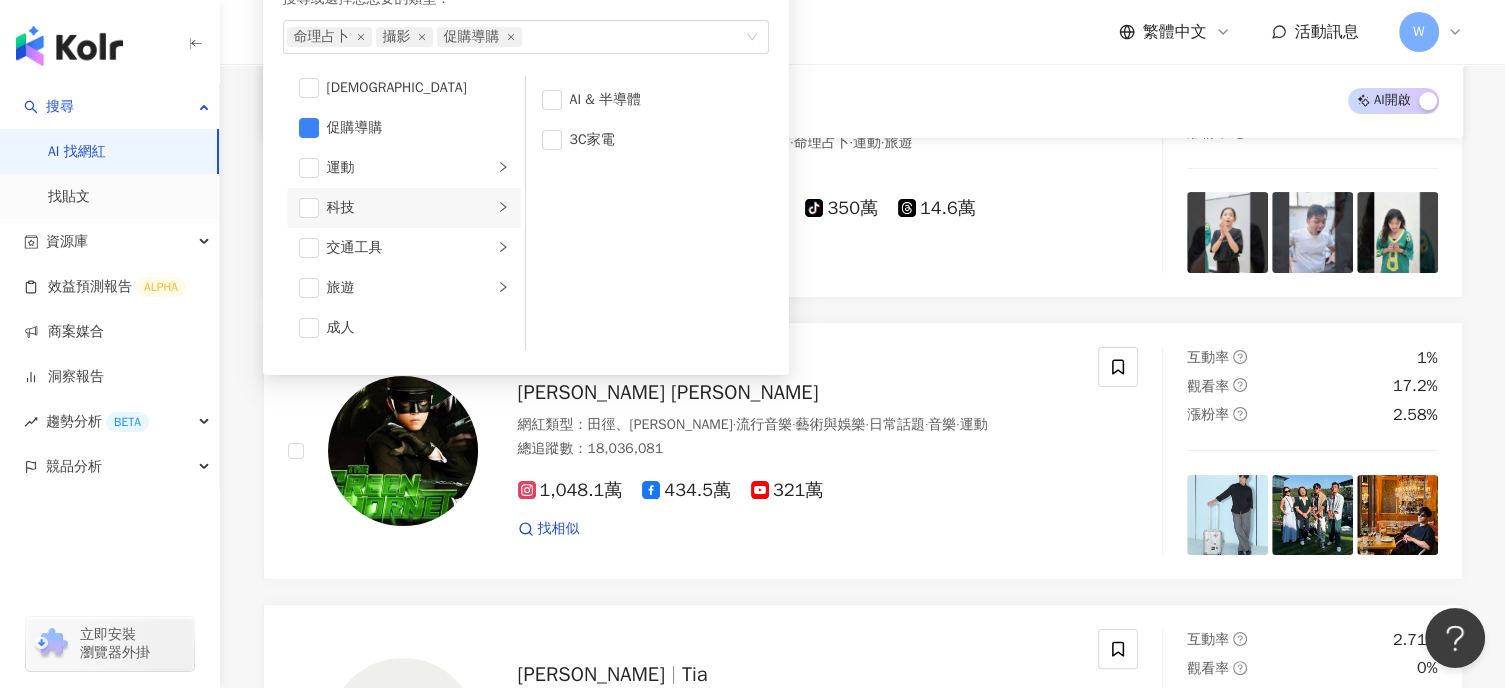 scroll, scrollTop: 0, scrollLeft: 0, axis: both 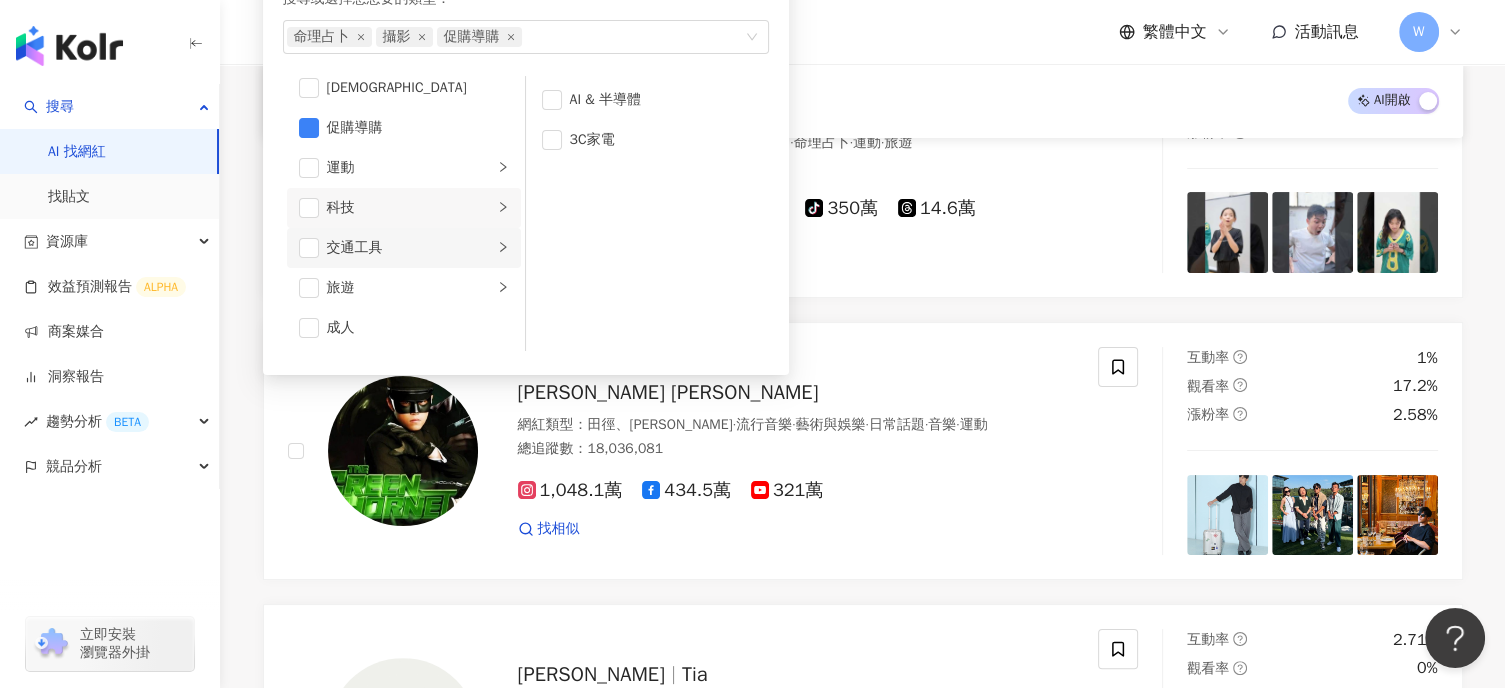 click on "交通工具" at bounding box center (404, 248) 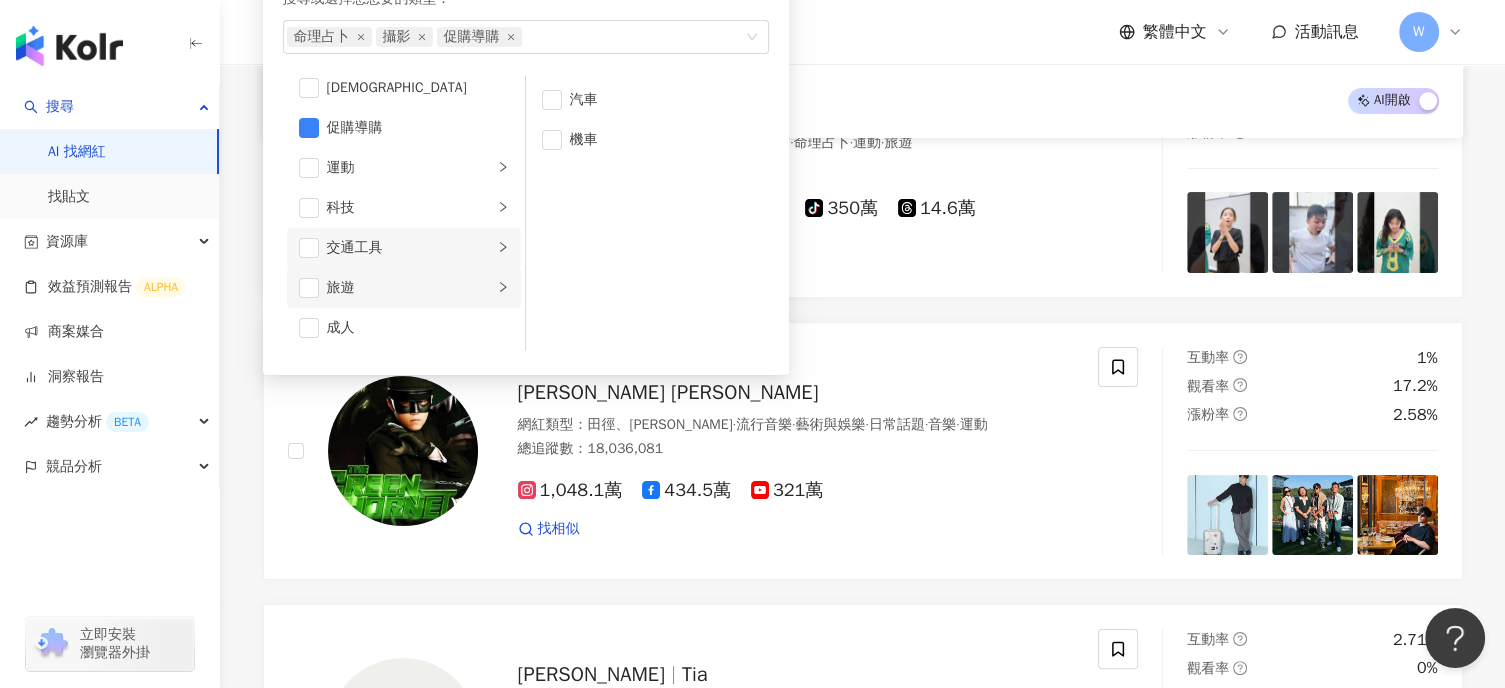 click on "旅遊" at bounding box center [410, 288] 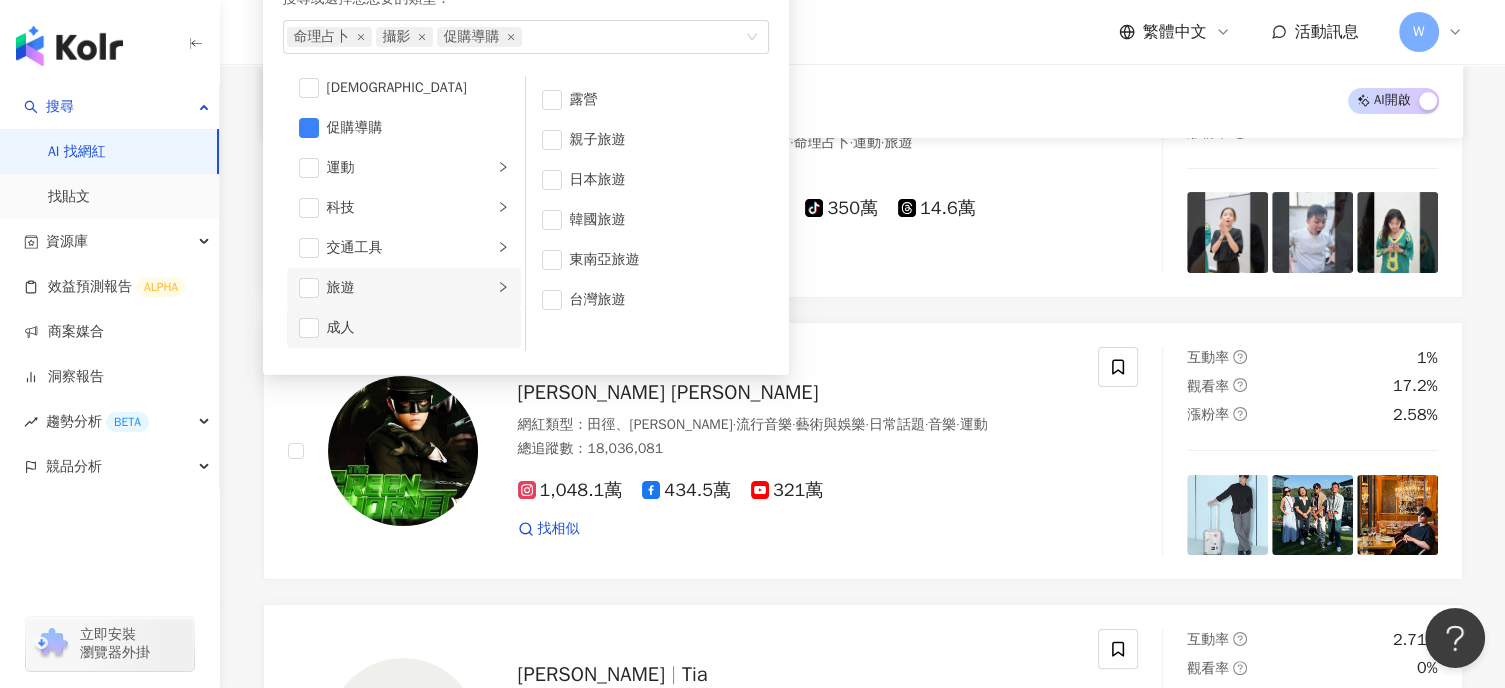 click on "成人" at bounding box center [418, 328] 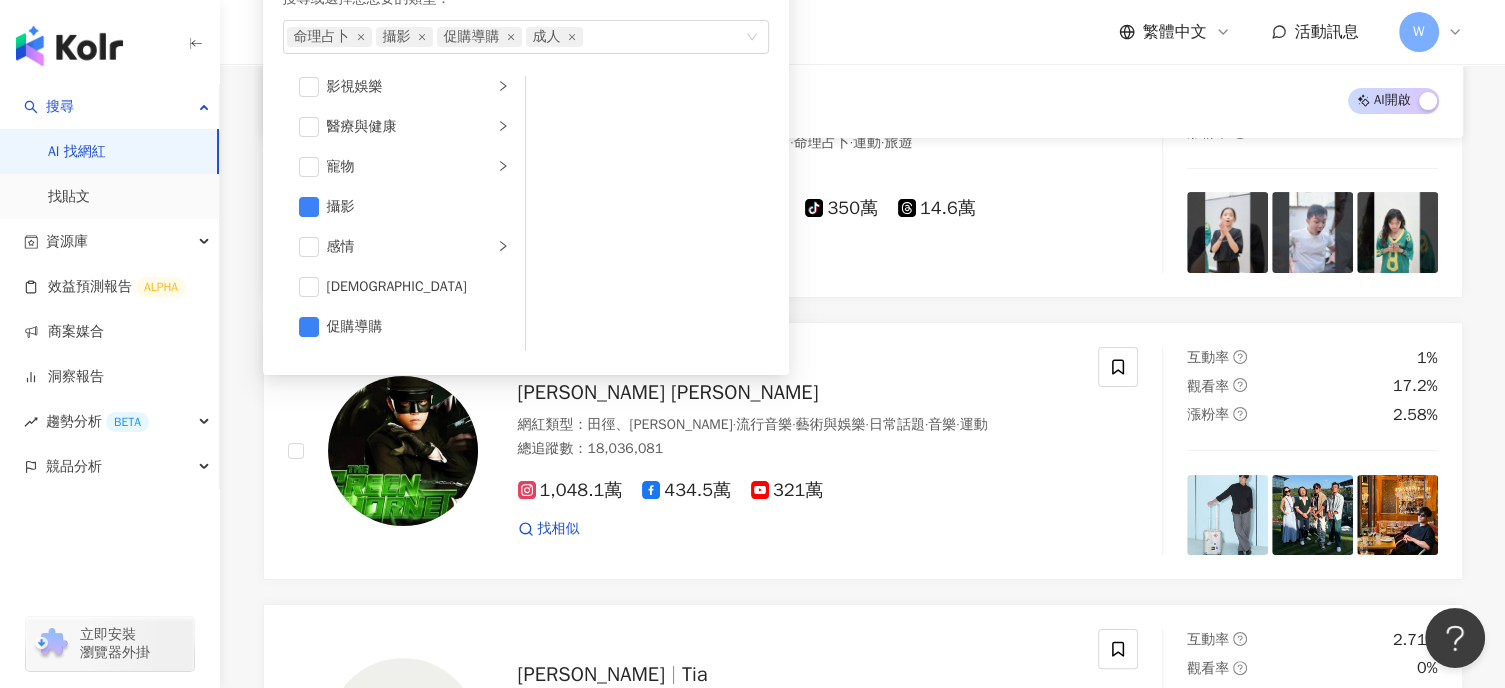 scroll, scrollTop: 492, scrollLeft: 0, axis: vertical 